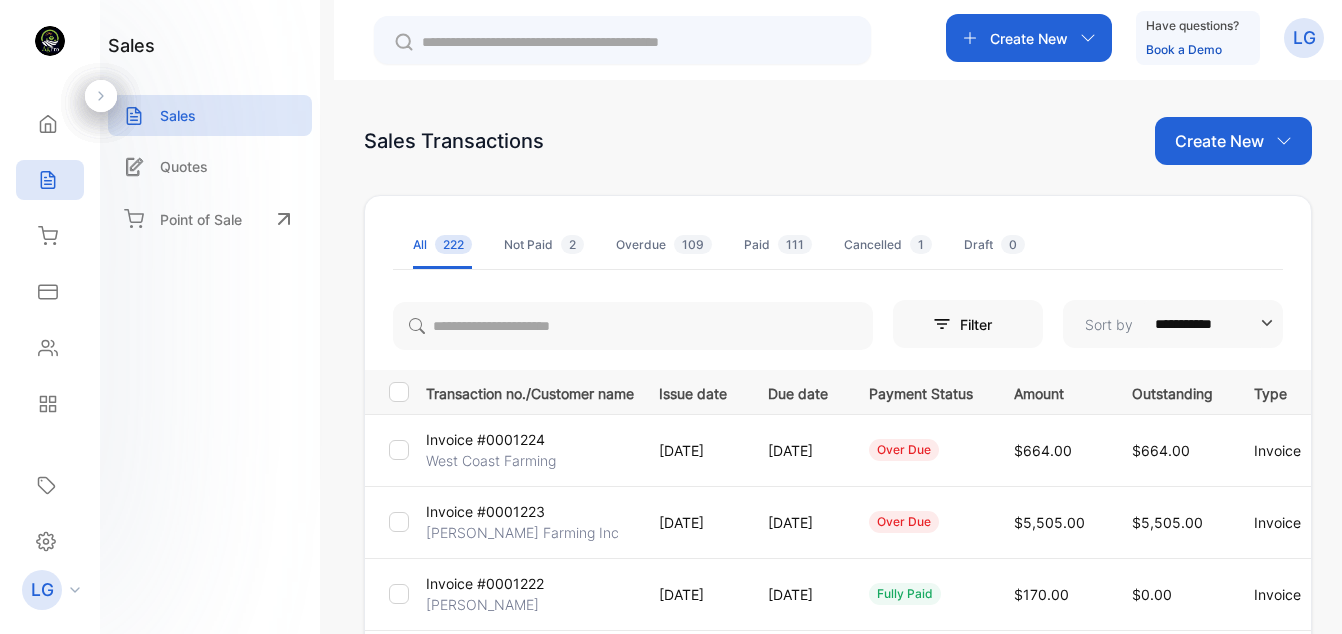 scroll, scrollTop: 0, scrollLeft: 0, axis: both 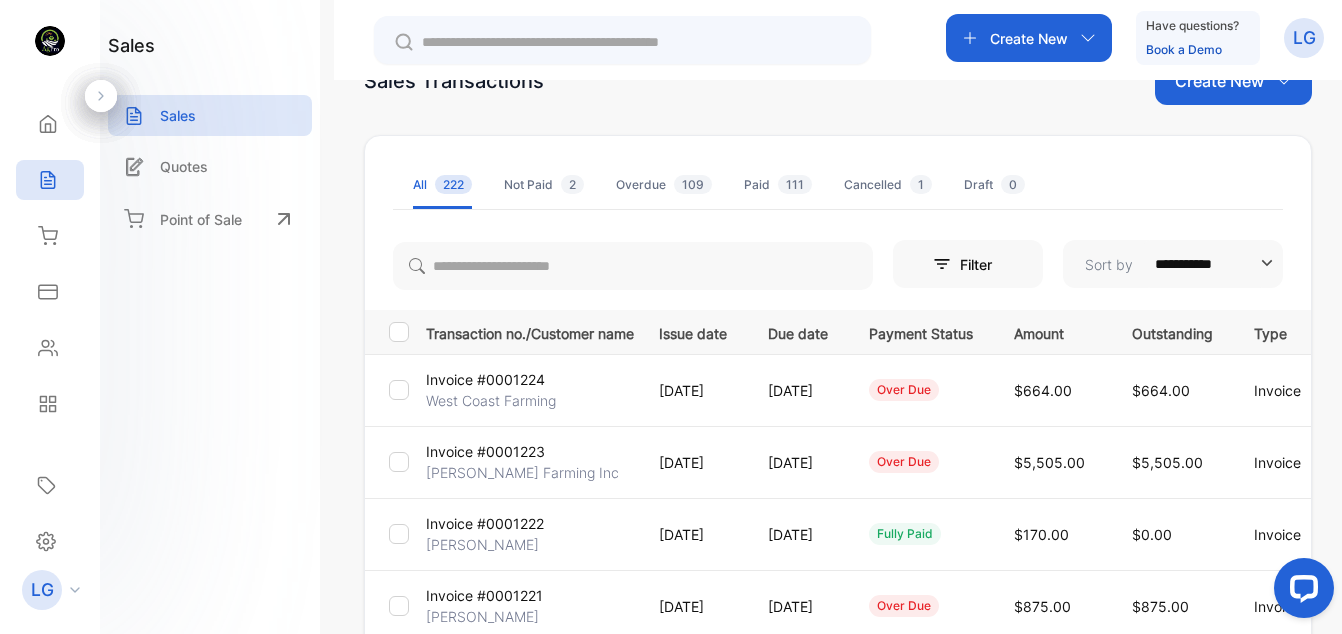click on "**********" at bounding box center (838, 397) 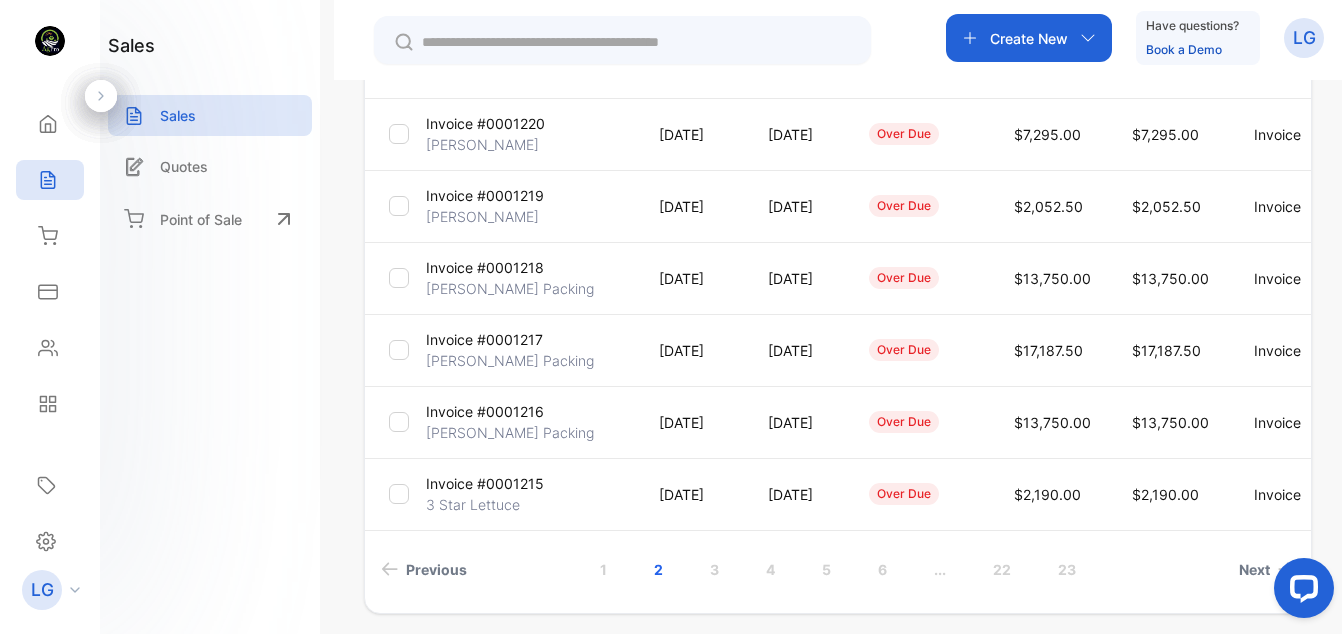 scroll, scrollTop: 621, scrollLeft: 0, axis: vertical 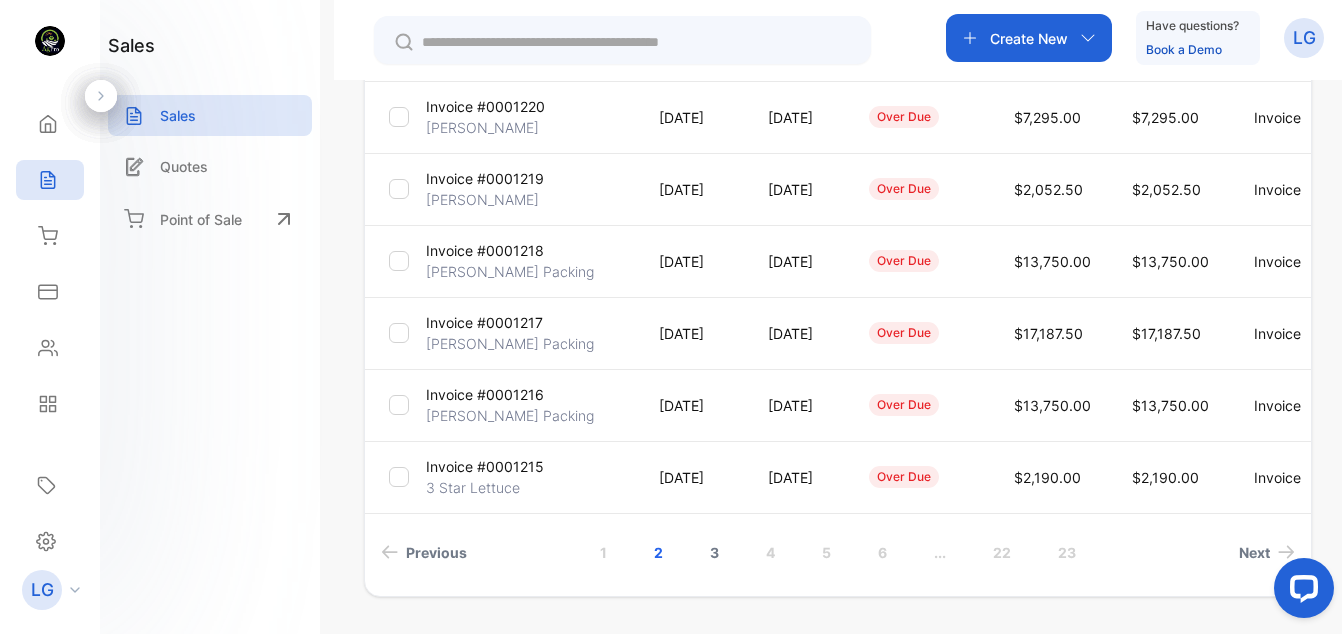 click on "3" at bounding box center (714, 552) 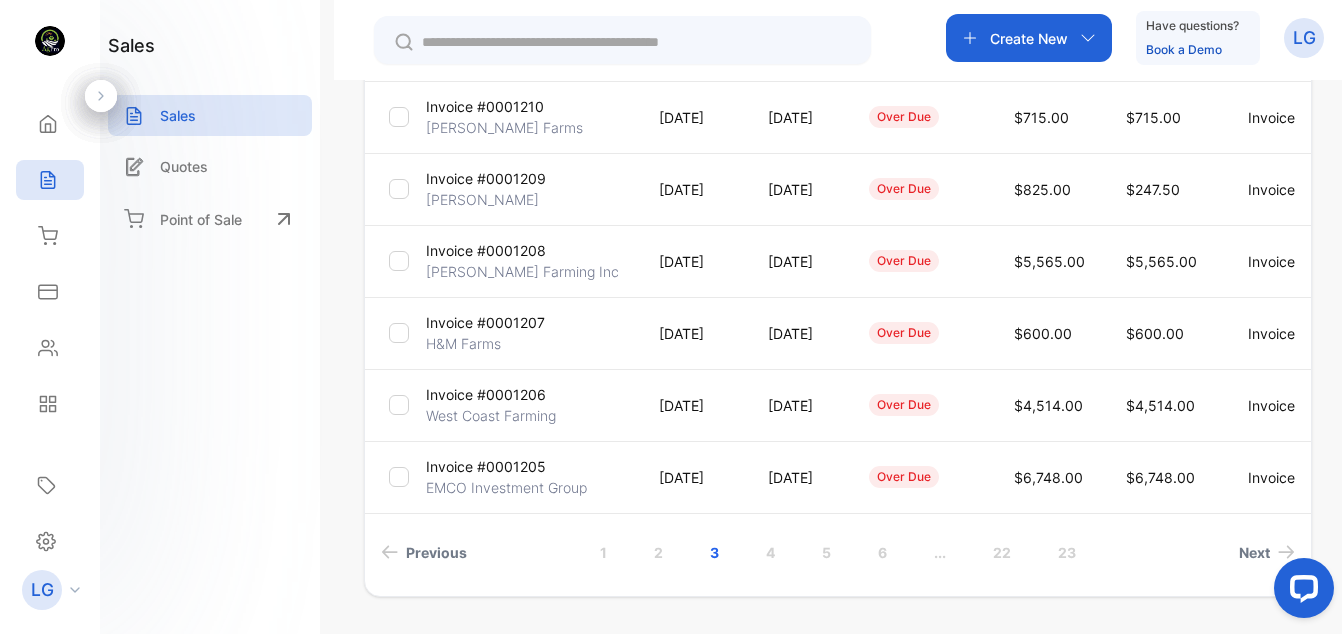 click on "Invoice #0001207" at bounding box center (485, 322) 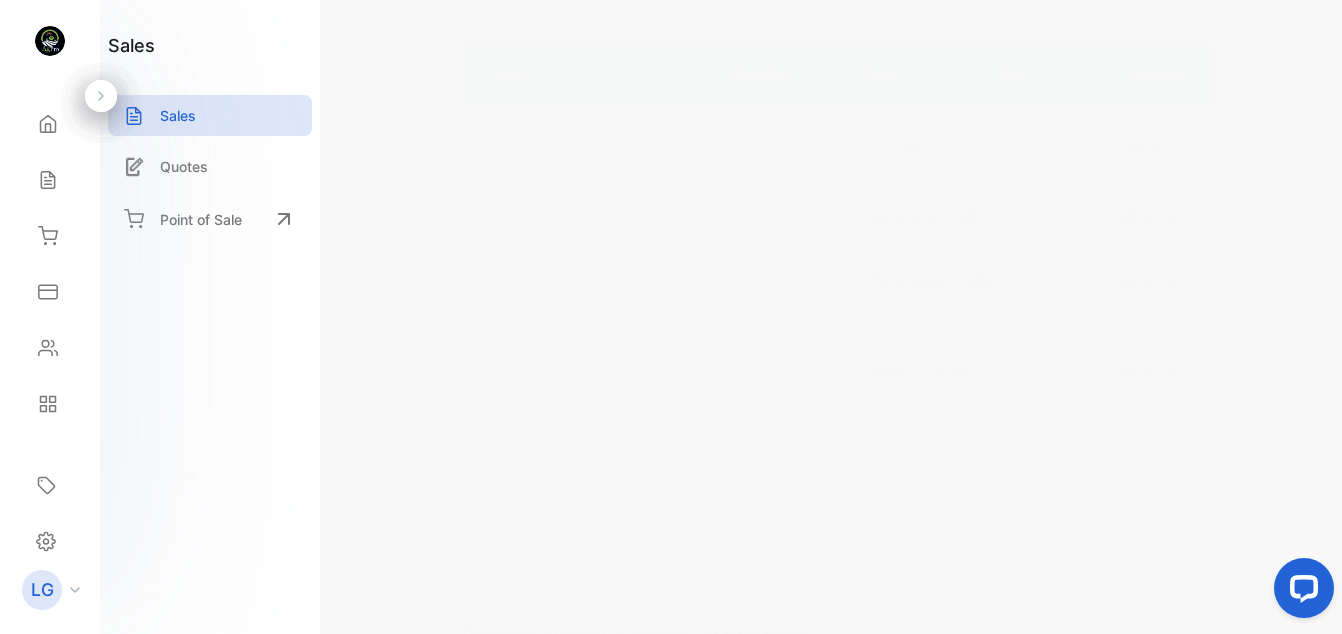 scroll, scrollTop: 1110, scrollLeft: 0, axis: vertical 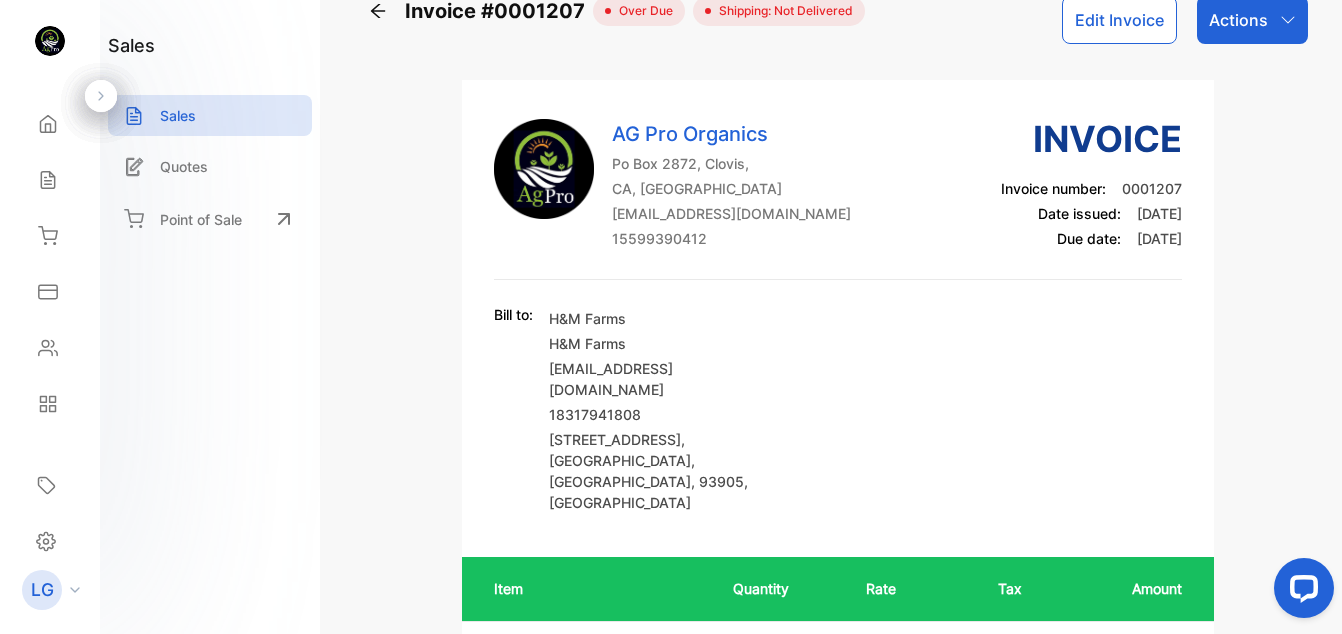 click 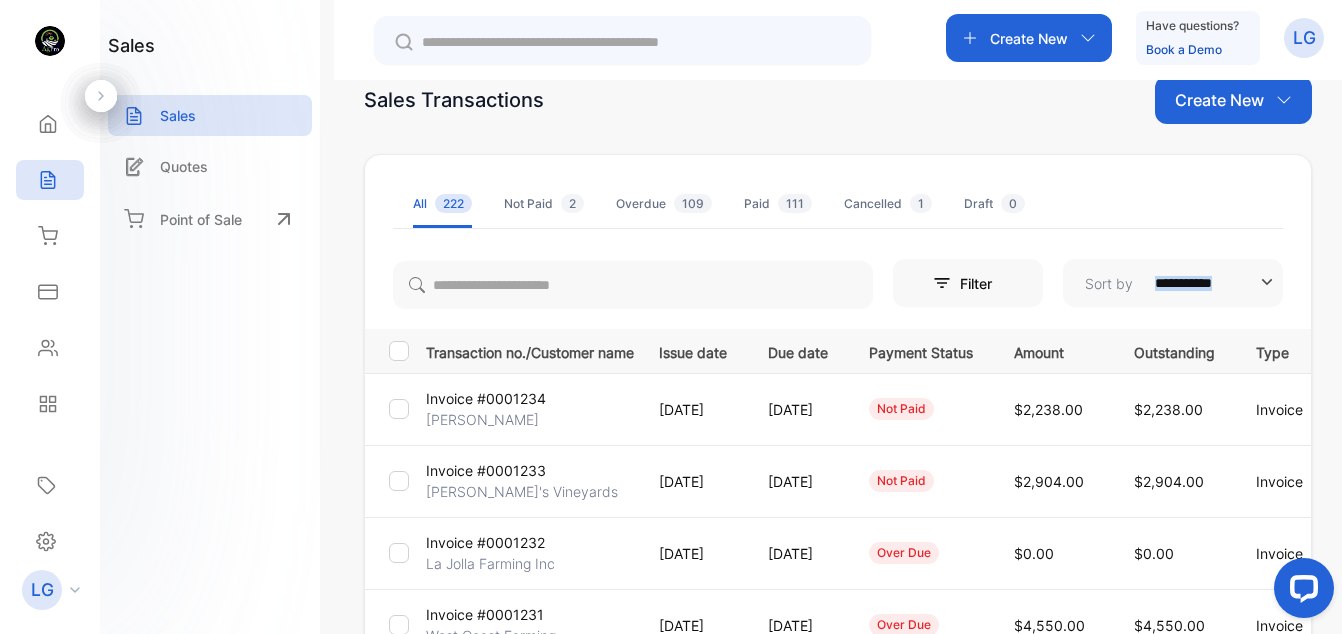 drag, startPoint x: 1335, startPoint y: 285, endPoint x: 1341, endPoint y: 310, distance: 25.70992 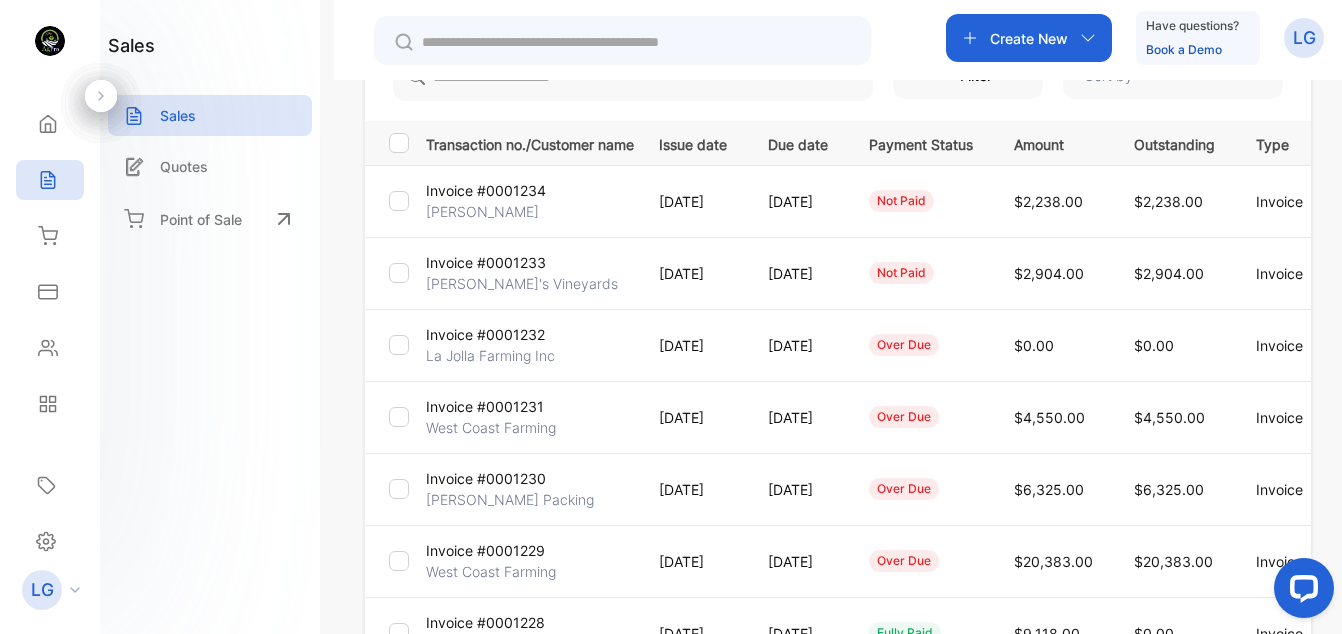 scroll, scrollTop: 250, scrollLeft: 0, axis: vertical 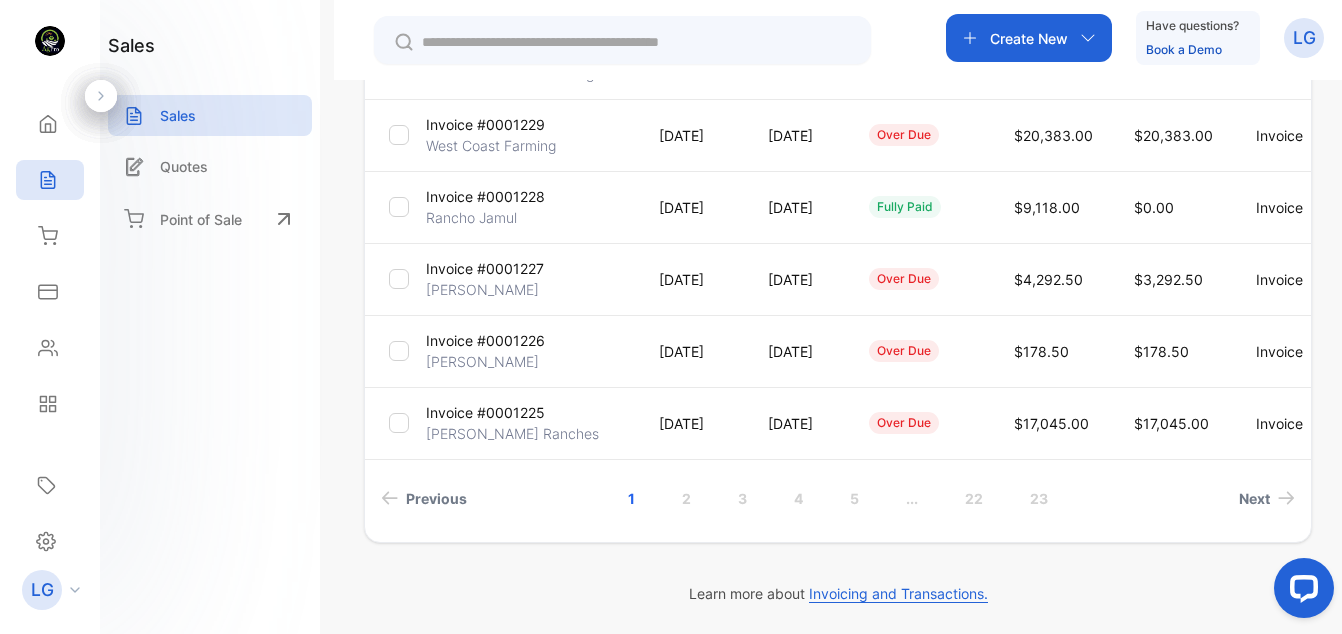click on "[PERSON_NAME] Ranches" at bounding box center [512, 433] 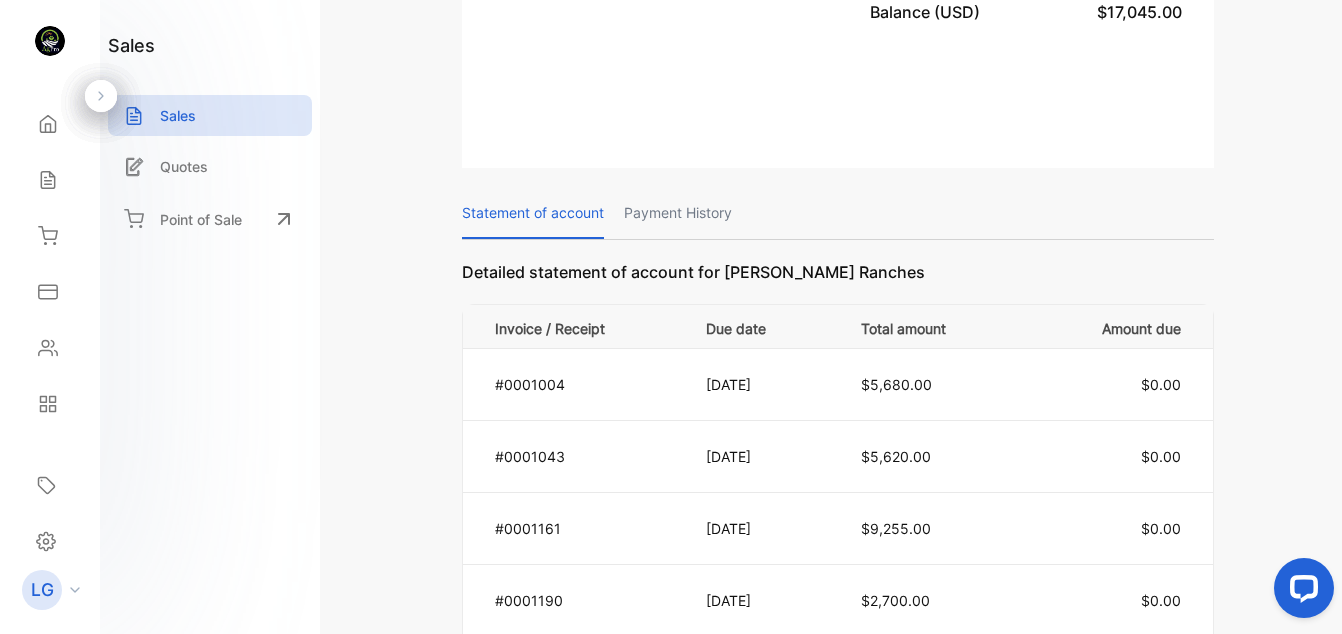 scroll, scrollTop: 1732, scrollLeft: 0, axis: vertical 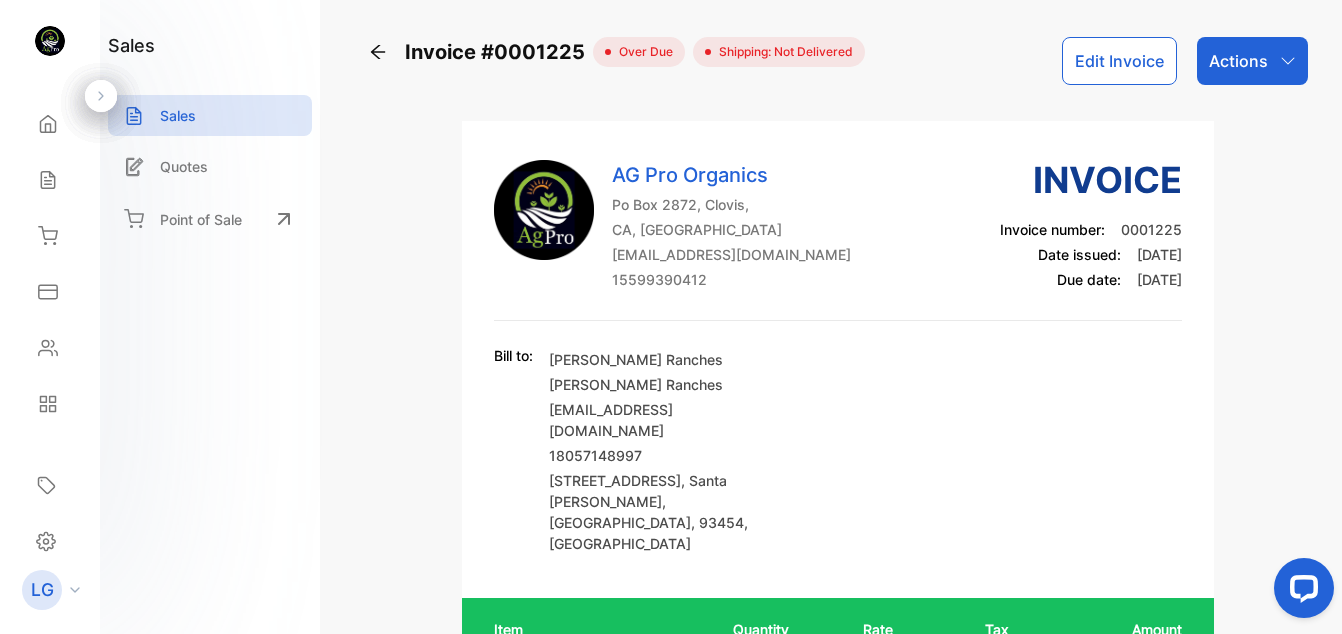 click 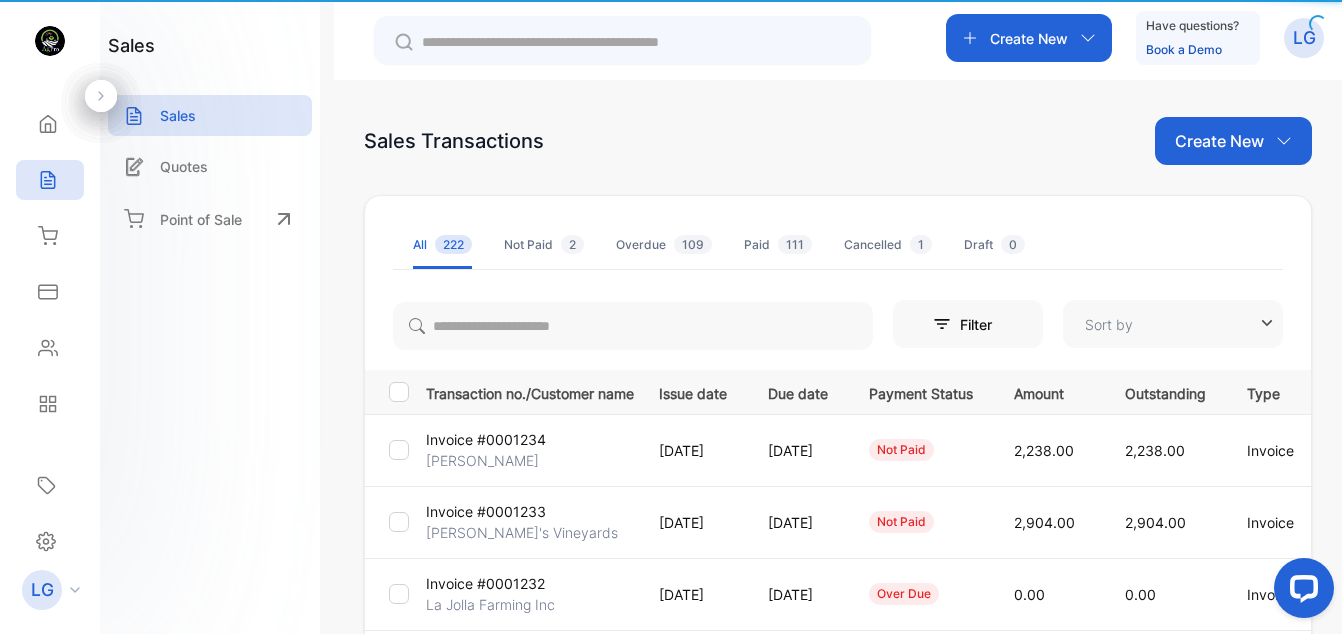 type on "**********" 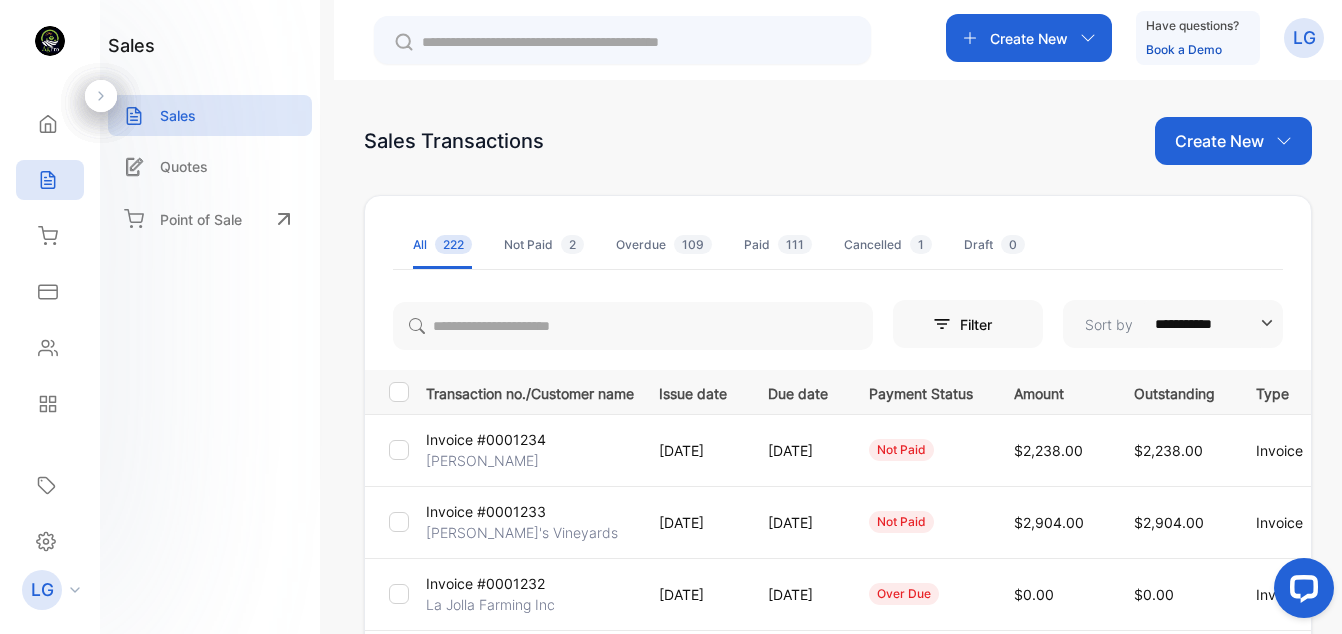 click on "Invoice #0001234" at bounding box center [486, 439] 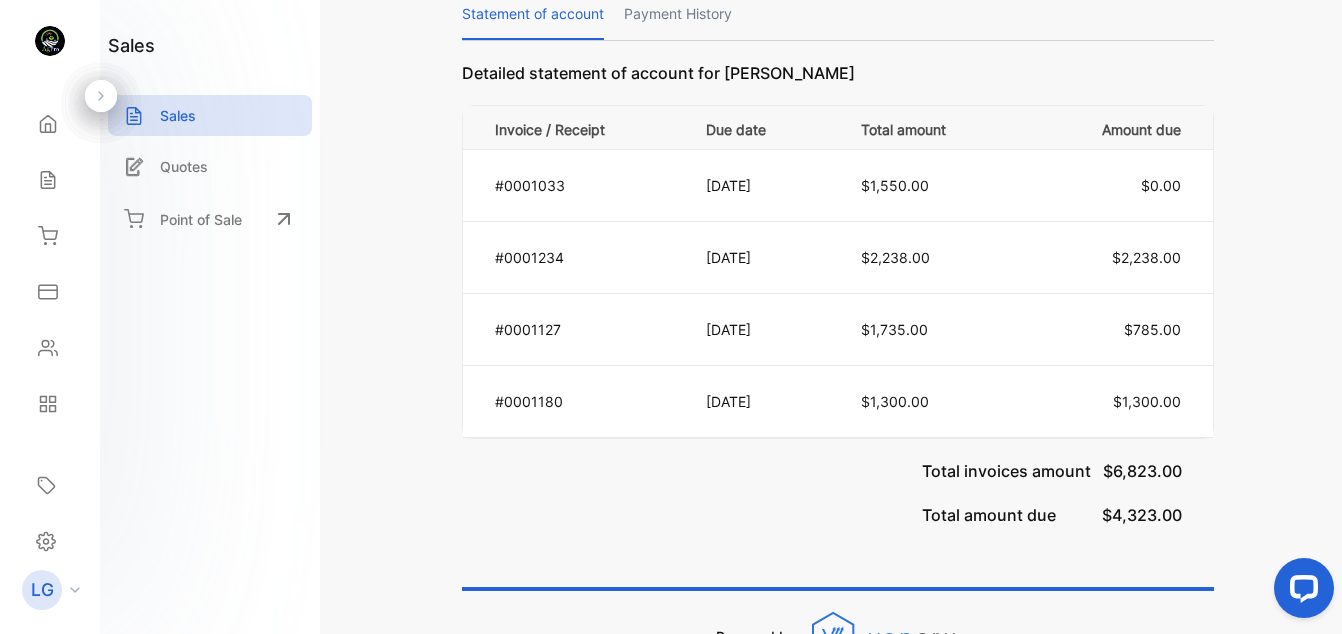 scroll, scrollTop: 1467, scrollLeft: 0, axis: vertical 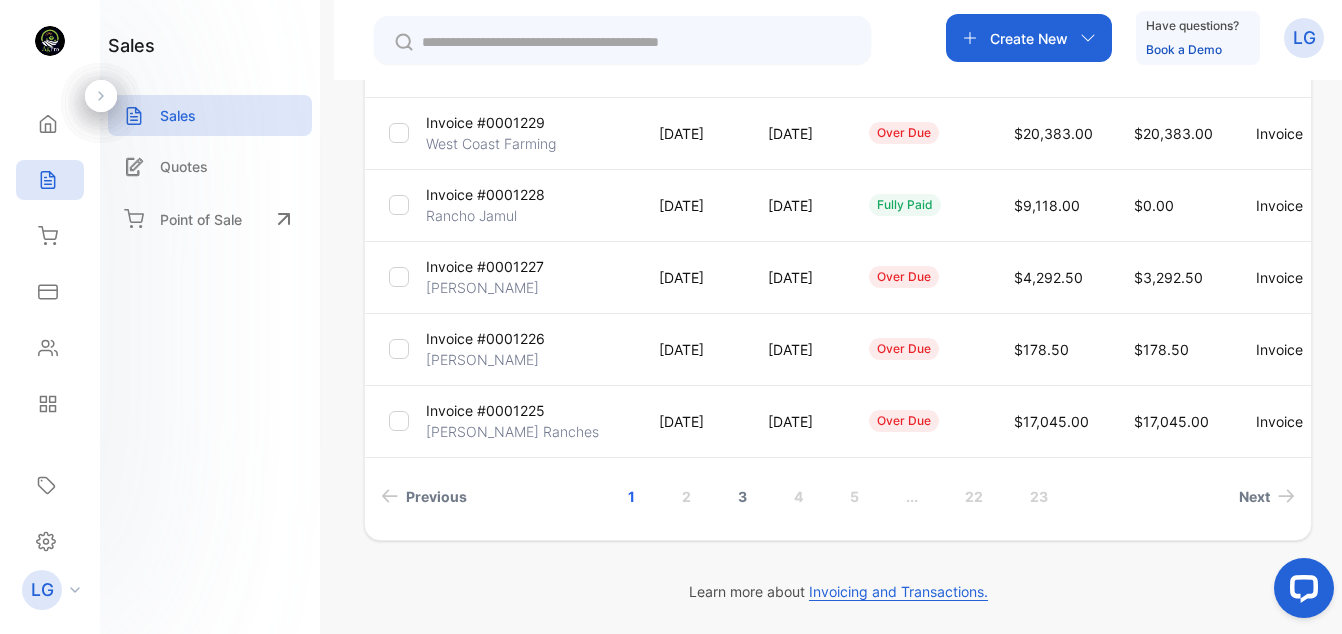 click on "3" at bounding box center (742, 496) 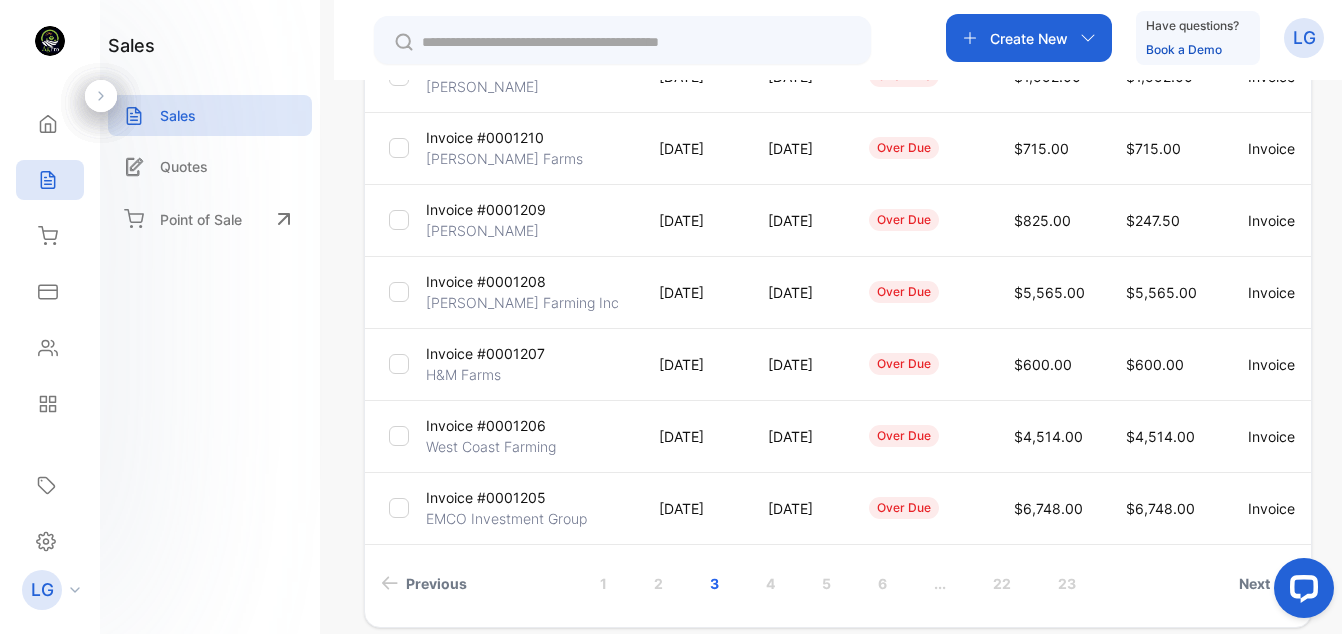 scroll, scrollTop: 606, scrollLeft: 0, axis: vertical 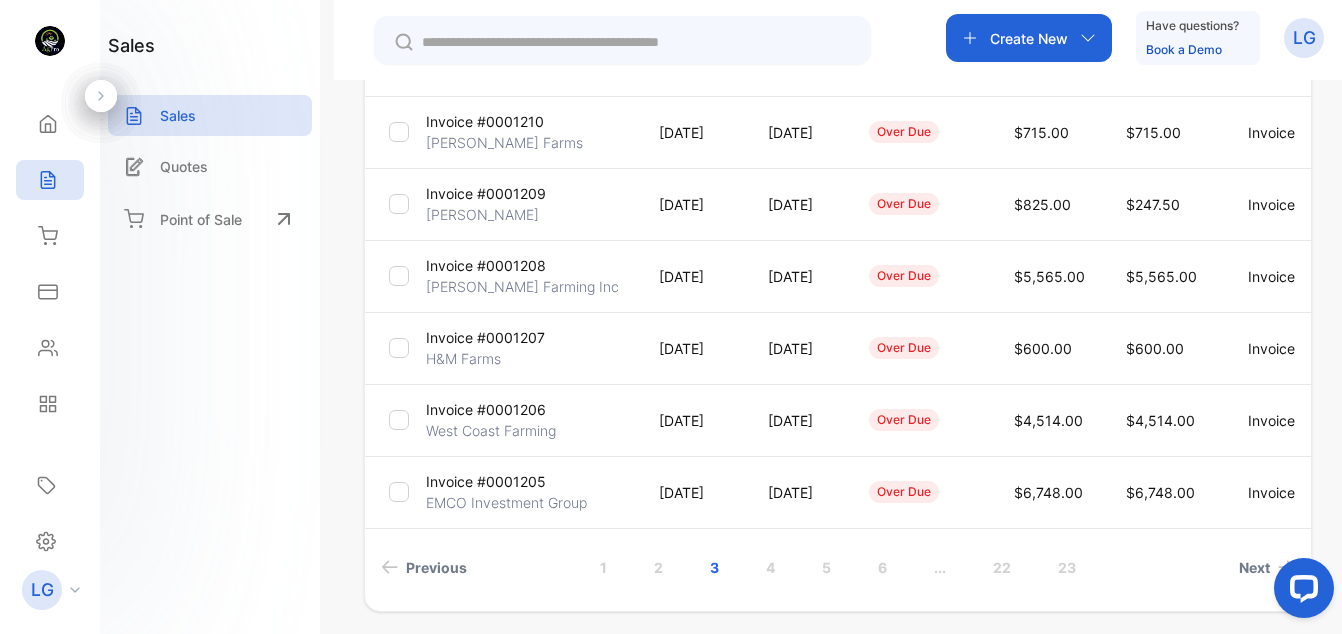 click on "[PERSON_NAME] Farms" at bounding box center (504, 142) 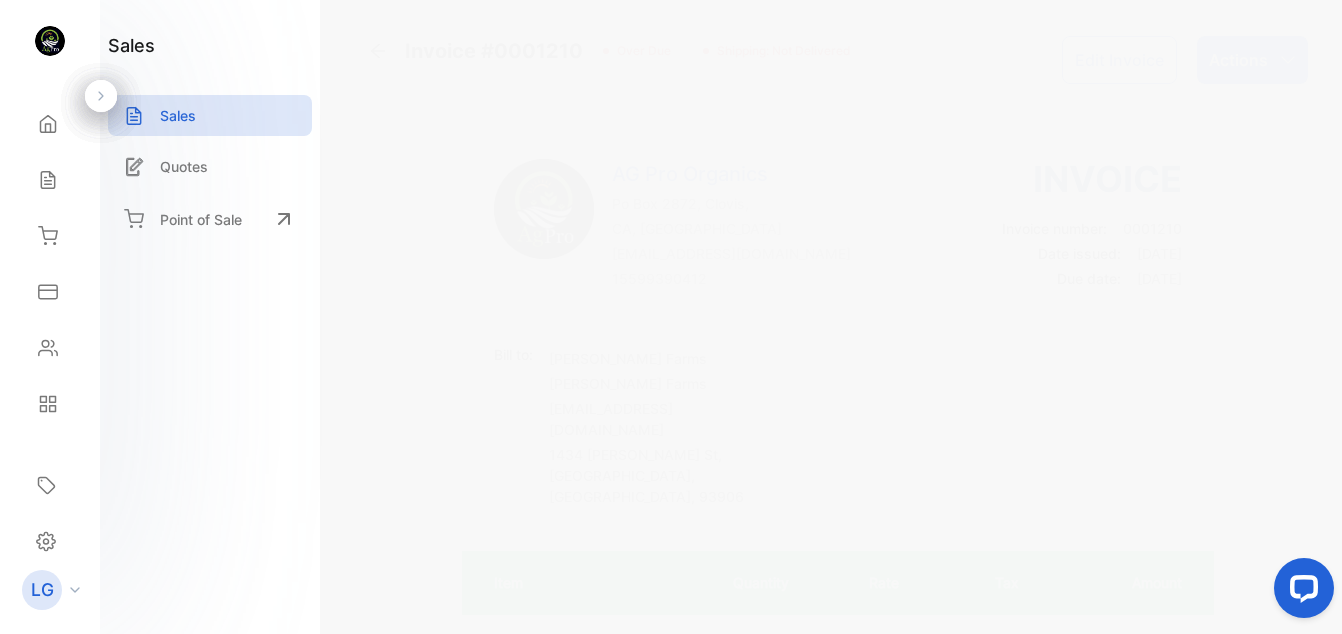 scroll, scrollTop: 0, scrollLeft: 0, axis: both 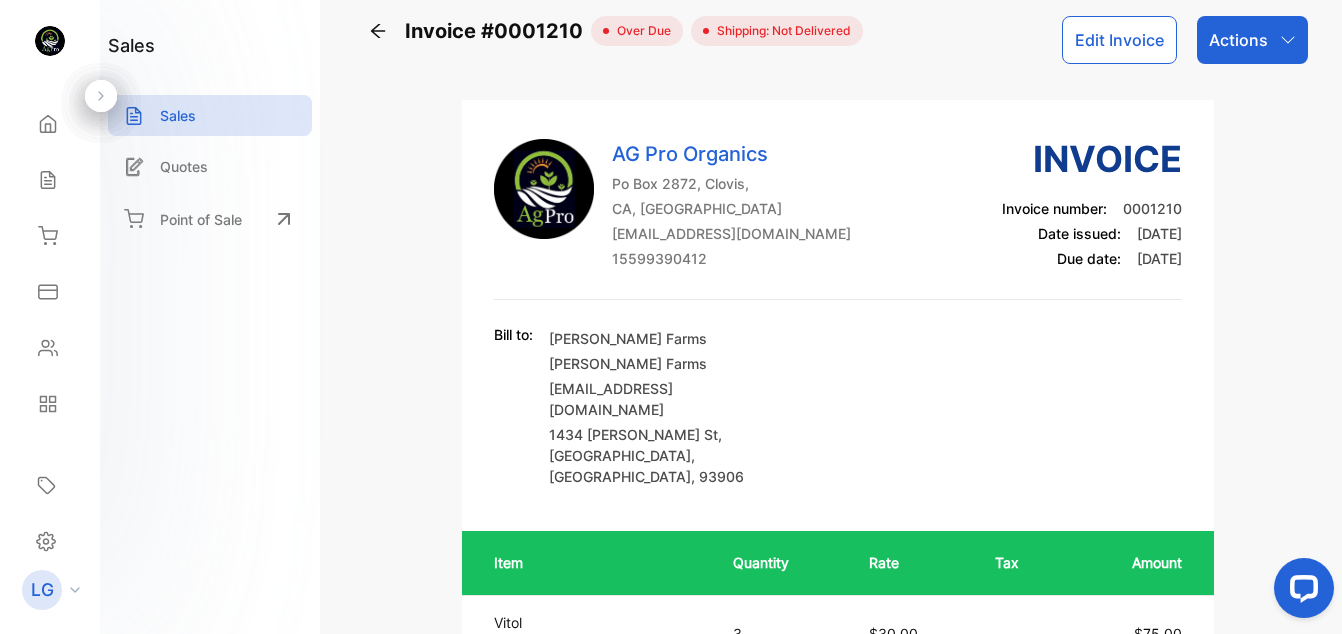 click 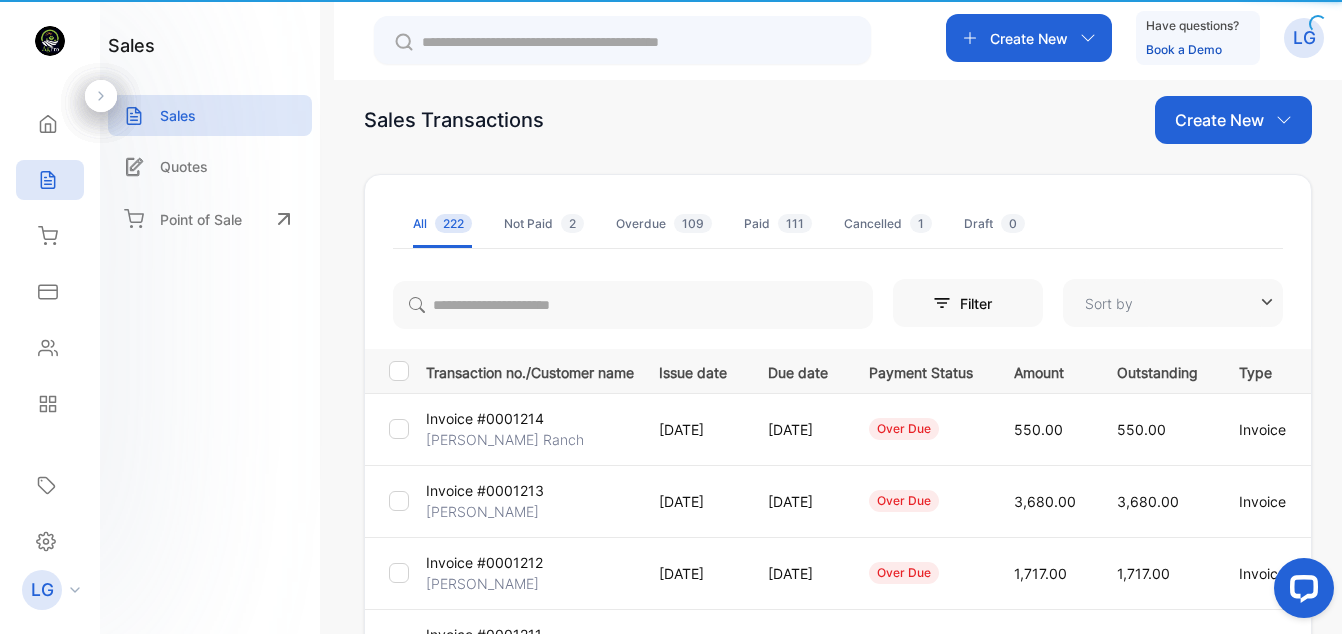 type on "**********" 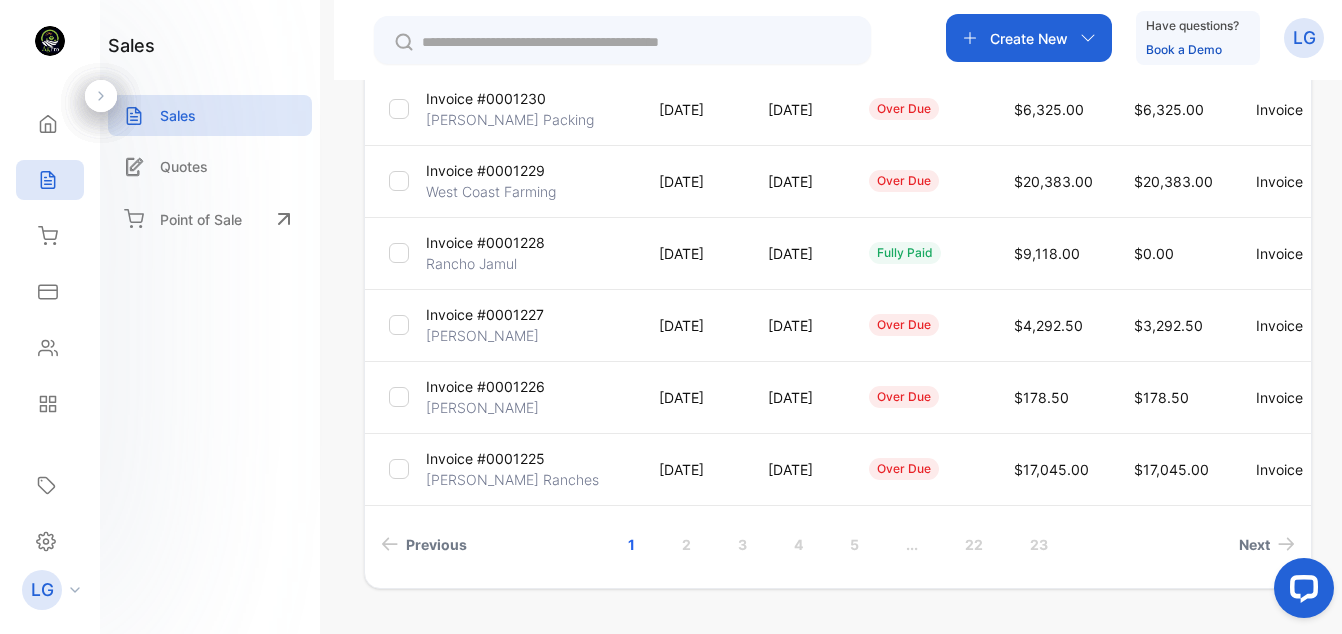 scroll, scrollTop: 677, scrollLeft: 0, axis: vertical 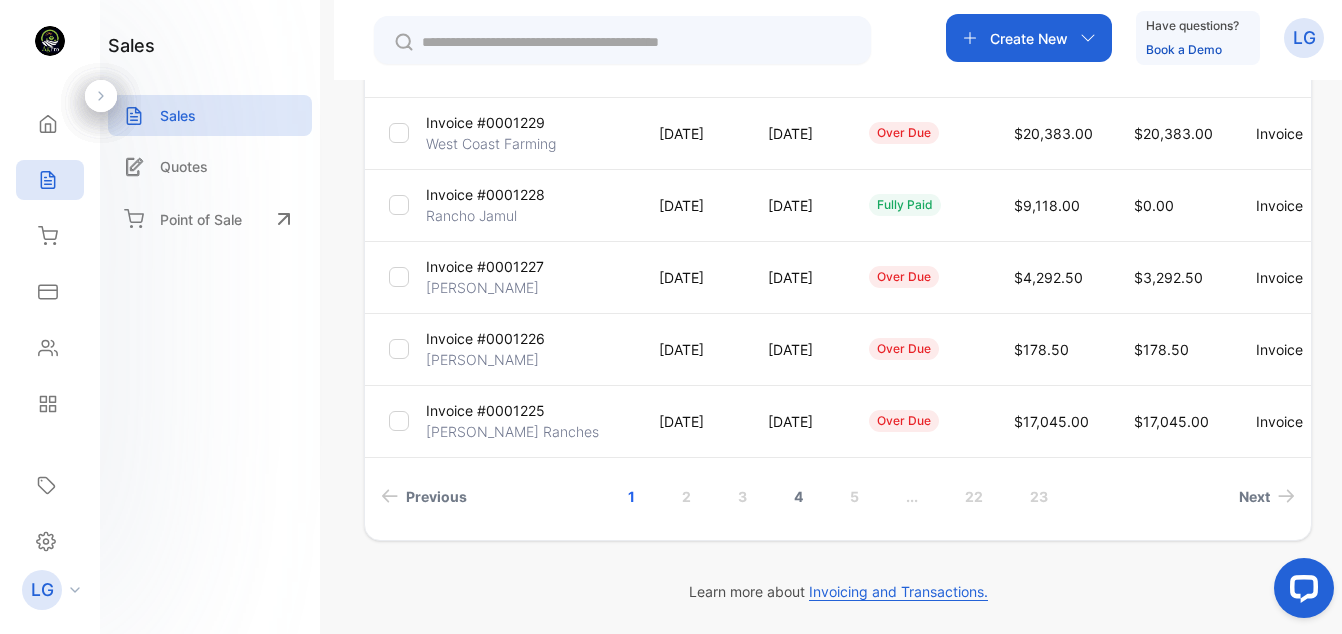 click on "4" at bounding box center (798, 496) 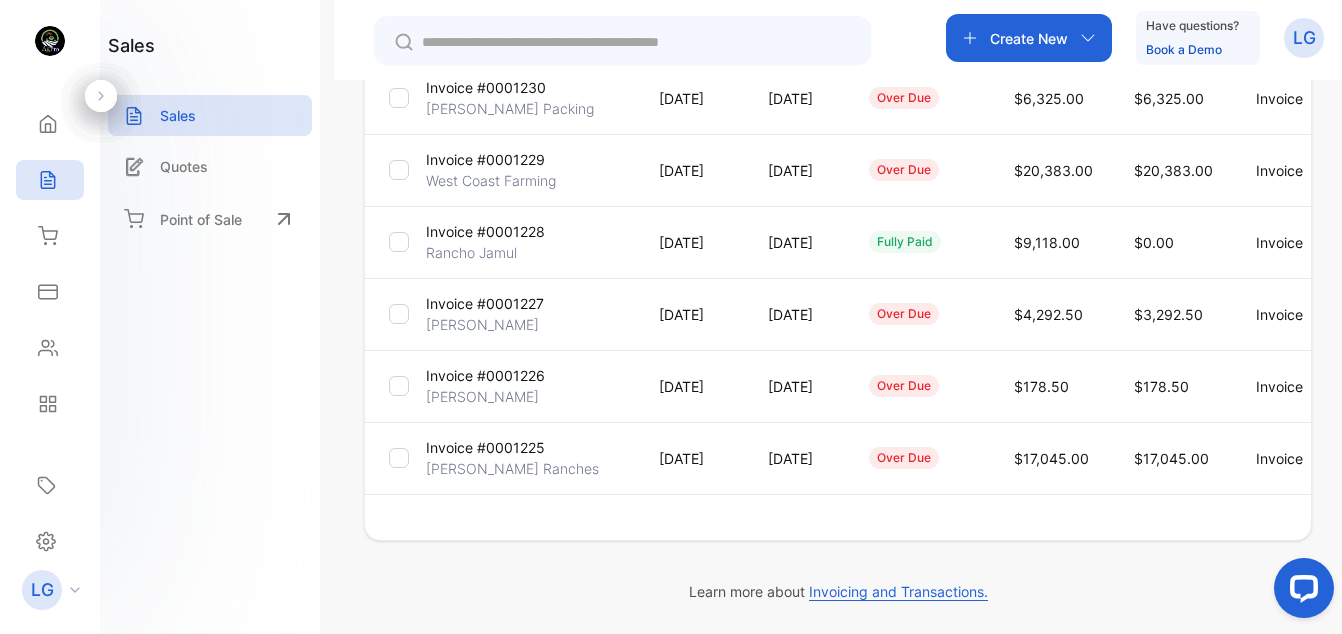 scroll, scrollTop: 640, scrollLeft: 0, axis: vertical 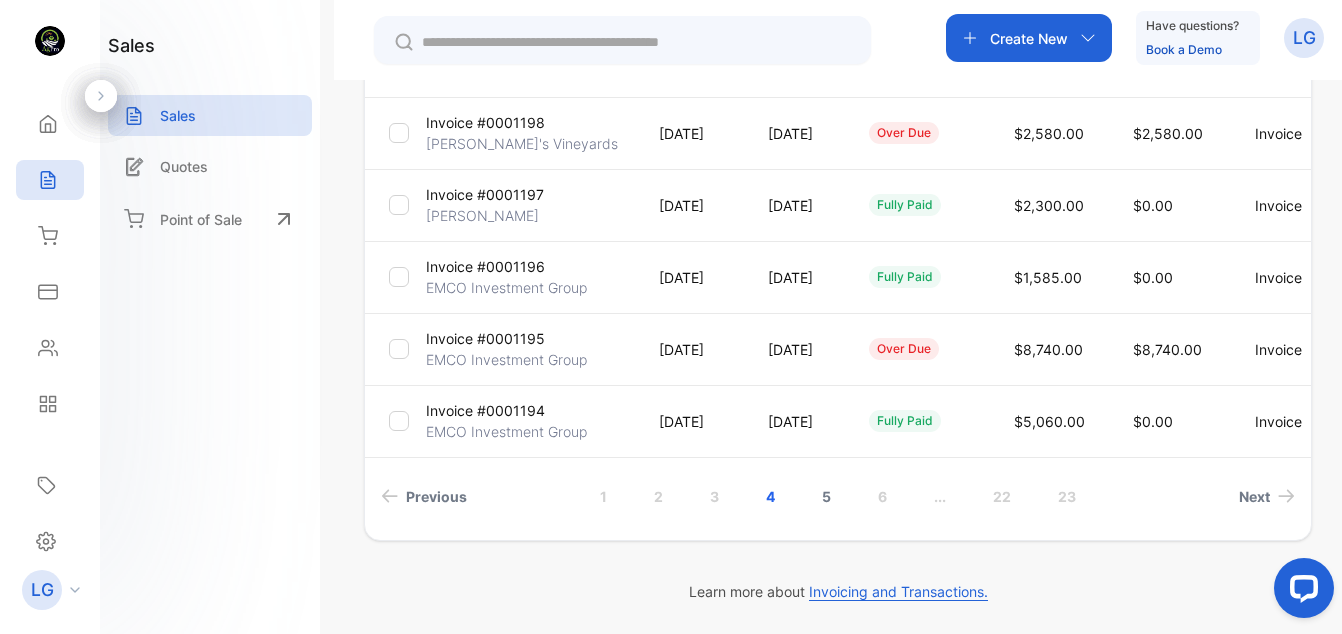 click on "5" at bounding box center [826, 496] 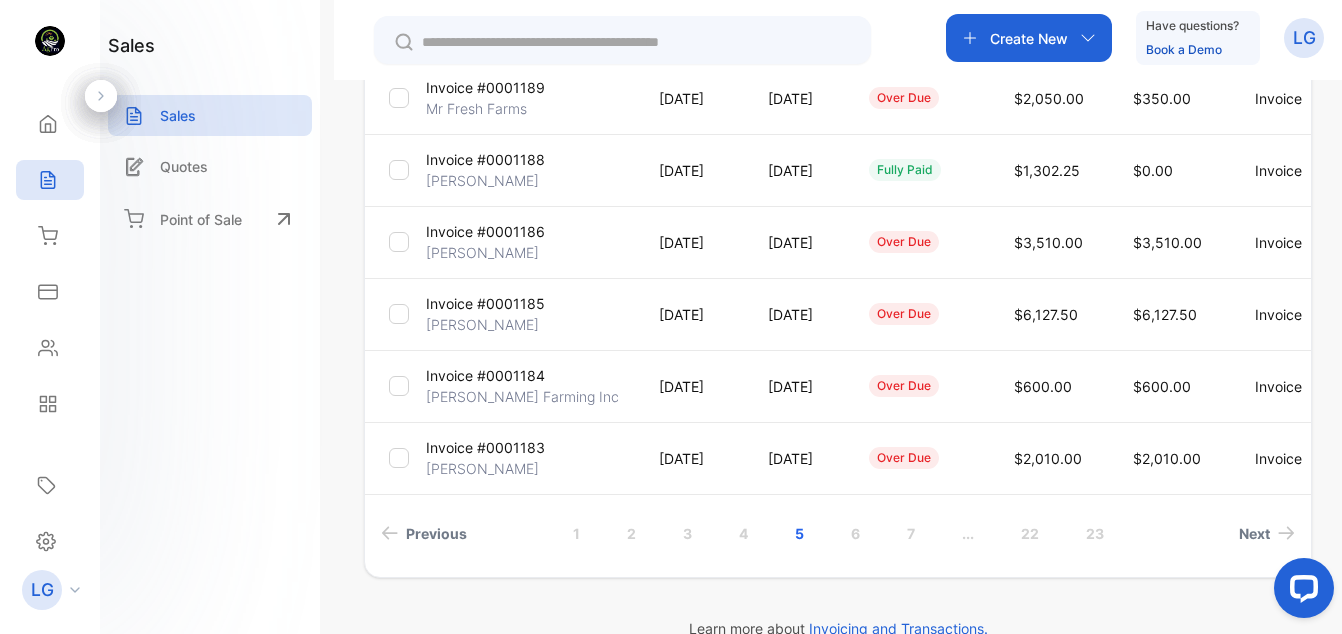 scroll, scrollTop: 0, scrollLeft: 0, axis: both 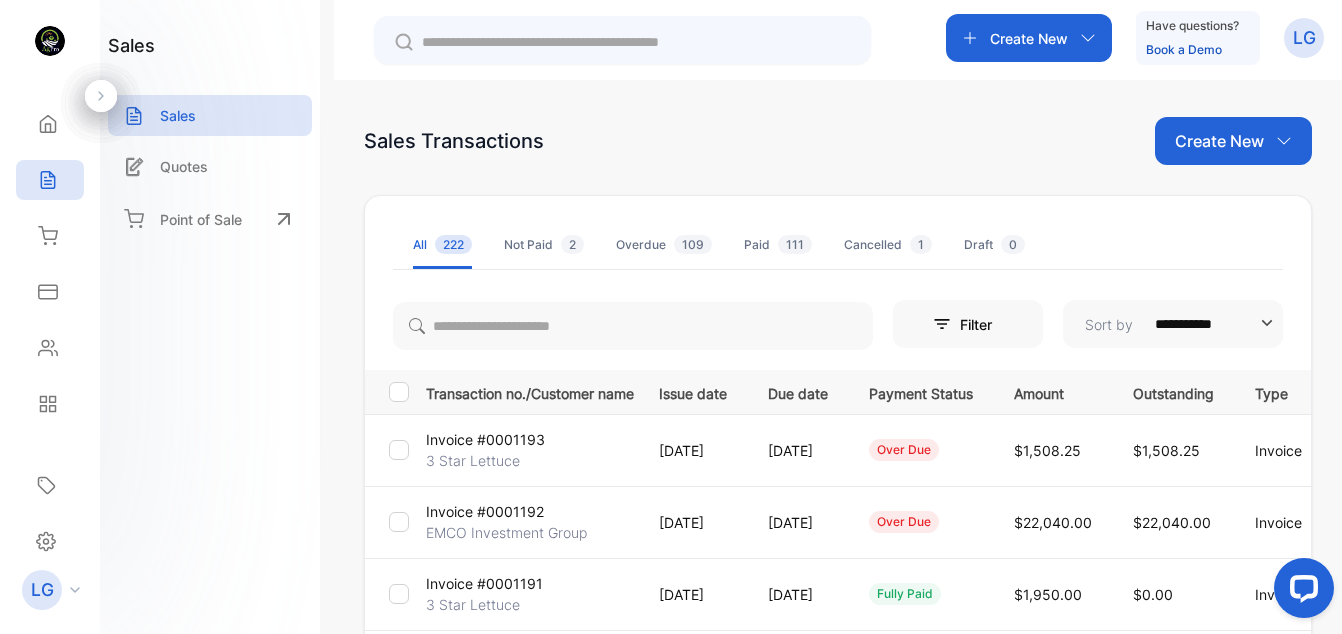 click on "3 Star Lettuce" at bounding box center (473, 460) 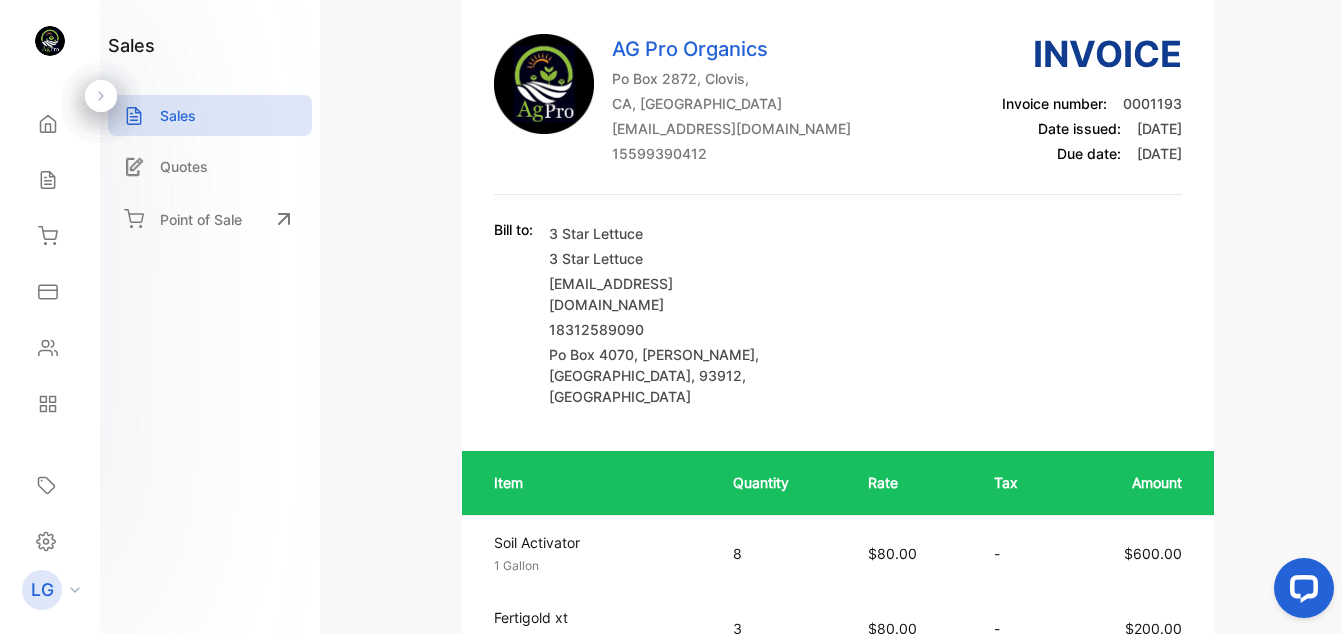 scroll, scrollTop: 0, scrollLeft: 0, axis: both 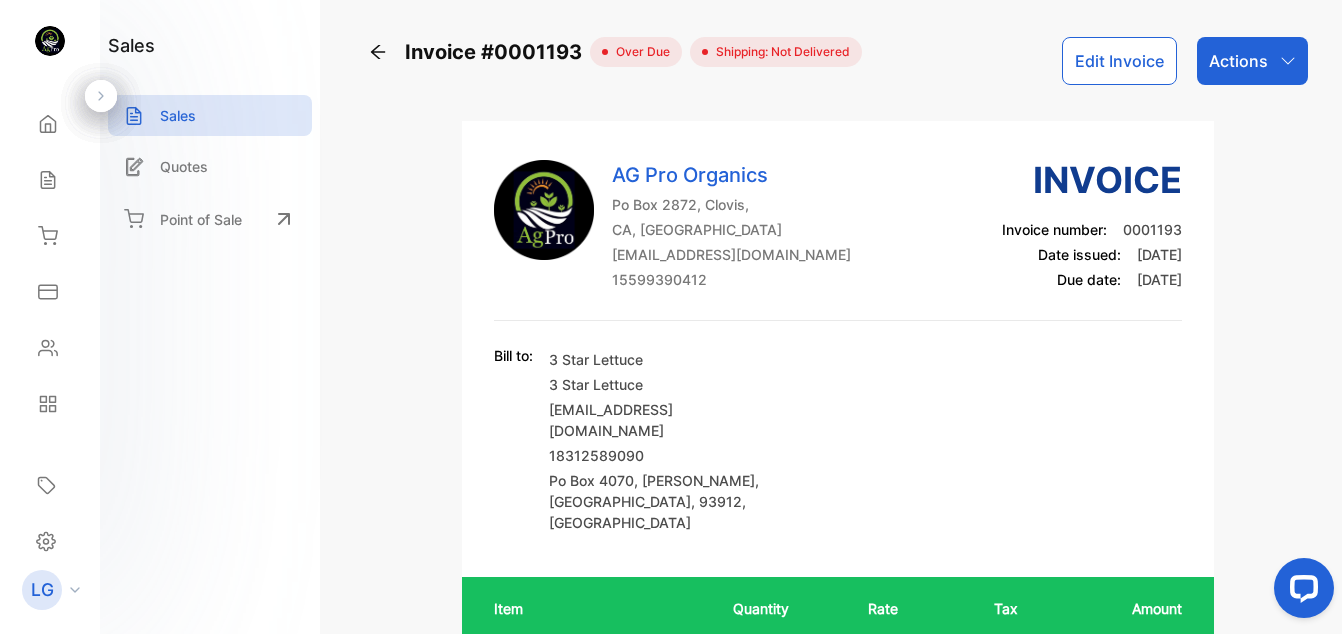 click 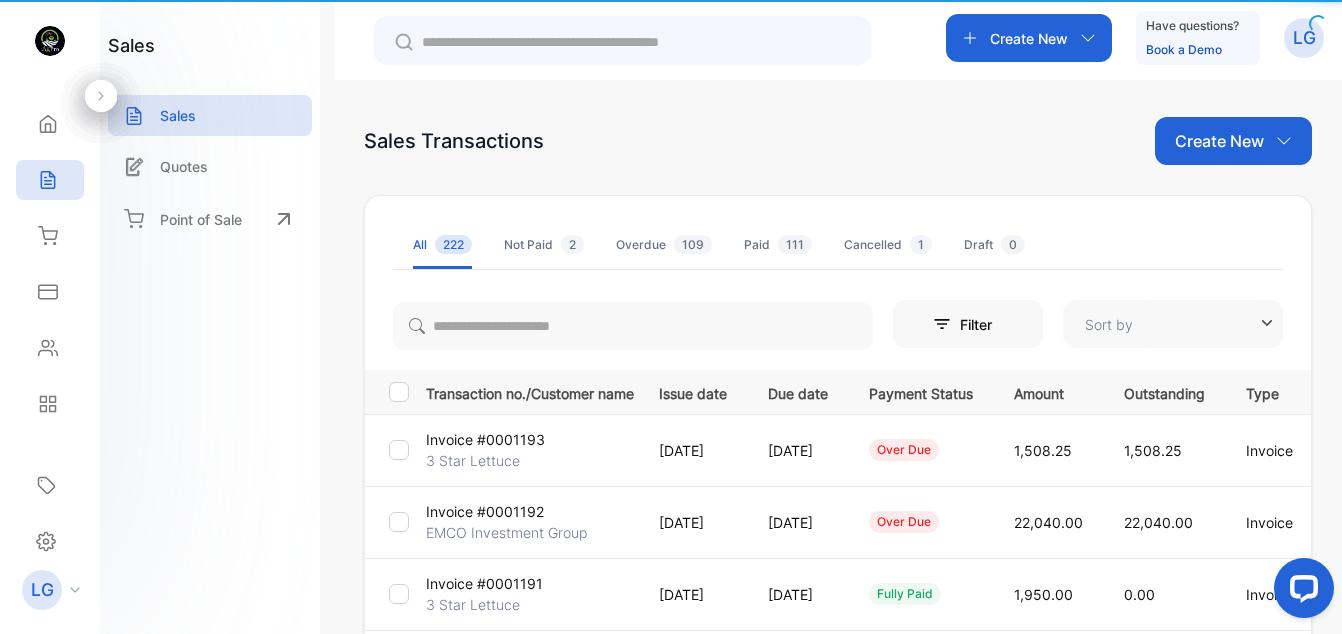 type on "**********" 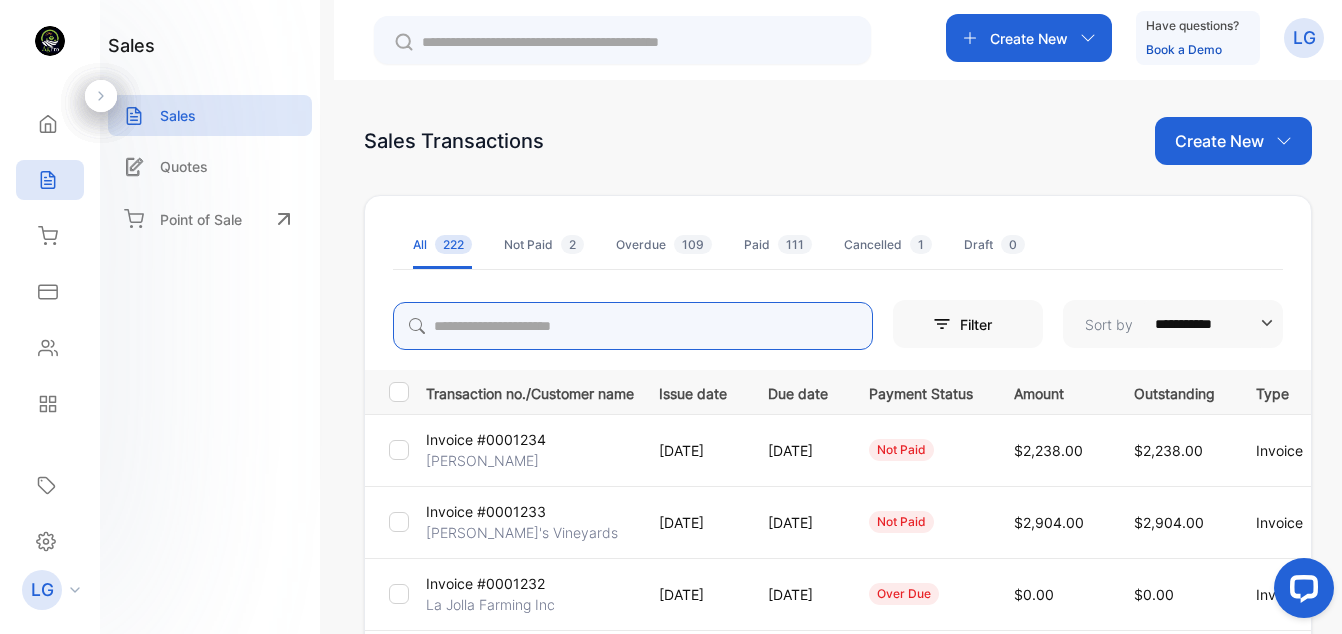 click at bounding box center (633, 326) 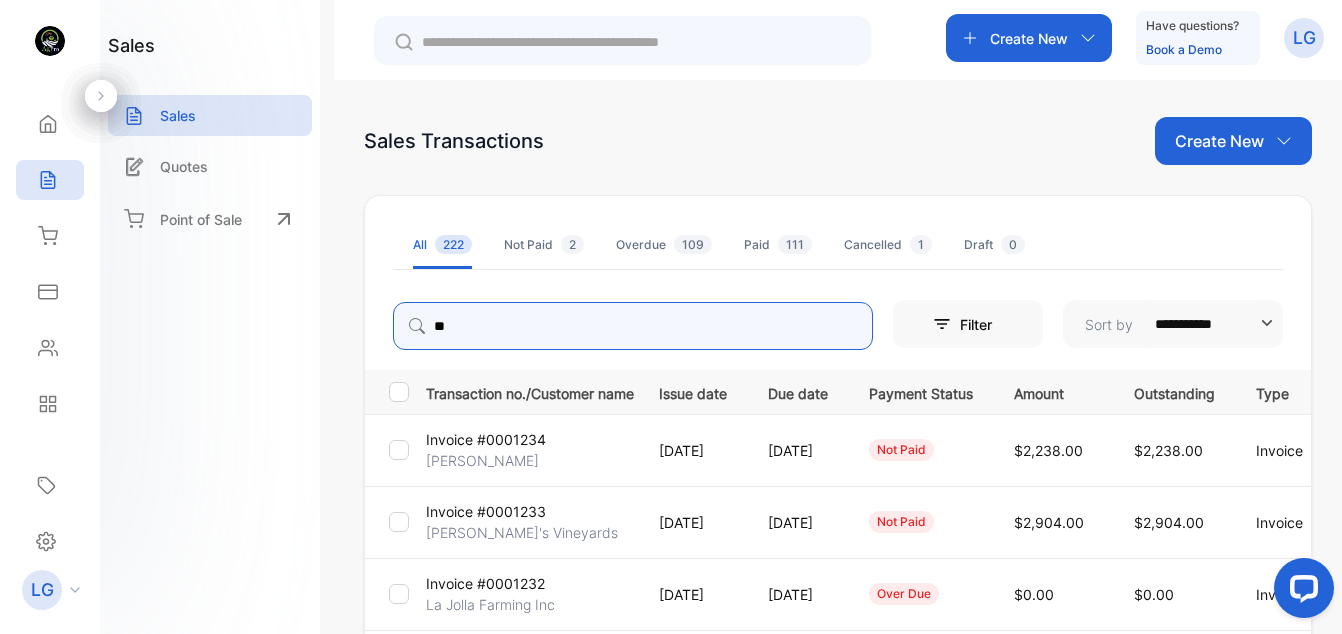 type on "********" 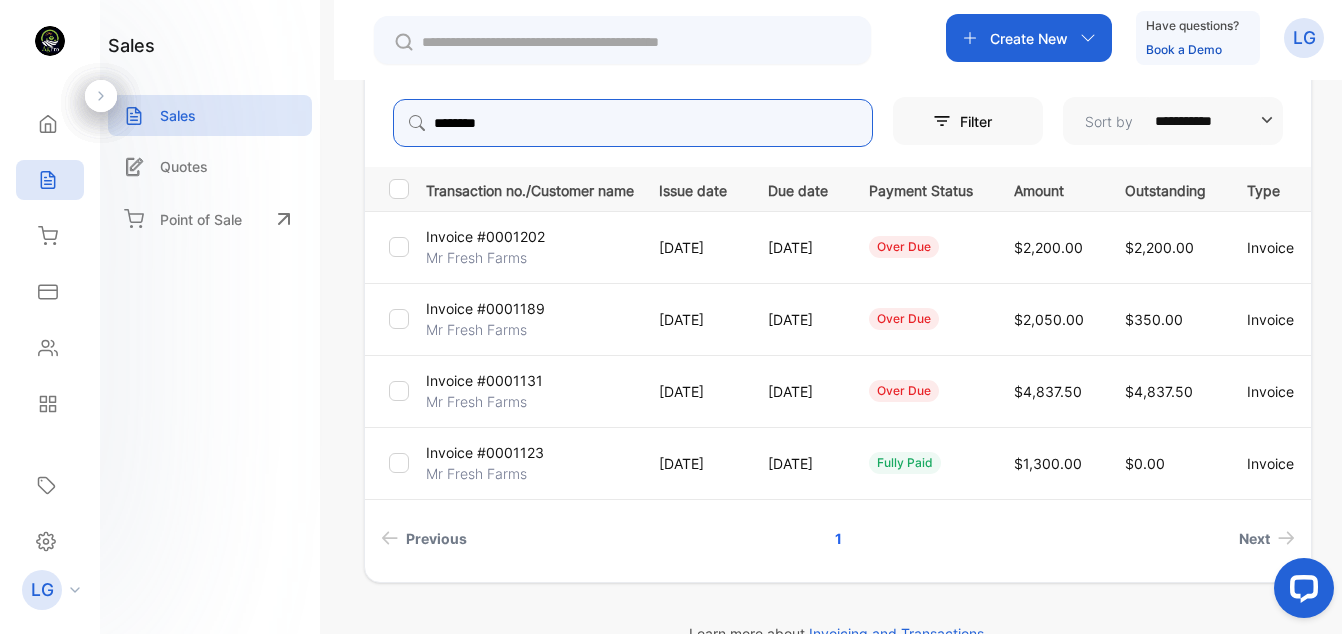 scroll, scrollTop: 230, scrollLeft: 0, axis: vertical 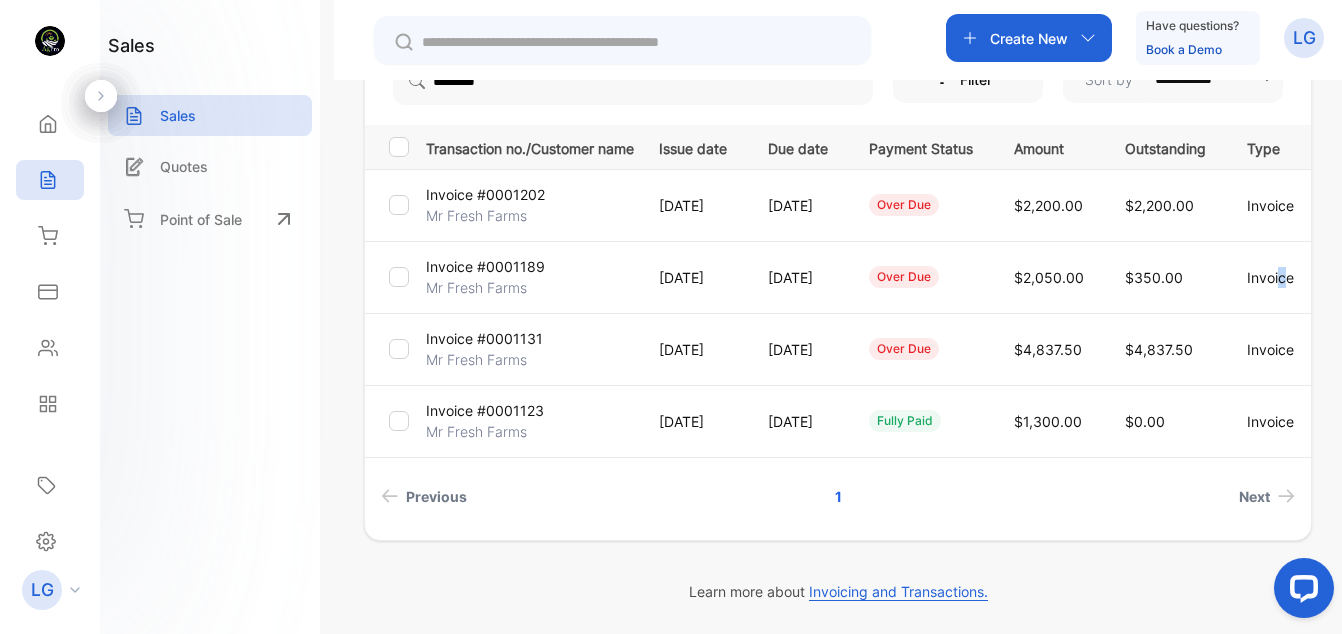 click on "**********" at bounding box center [838, 397] 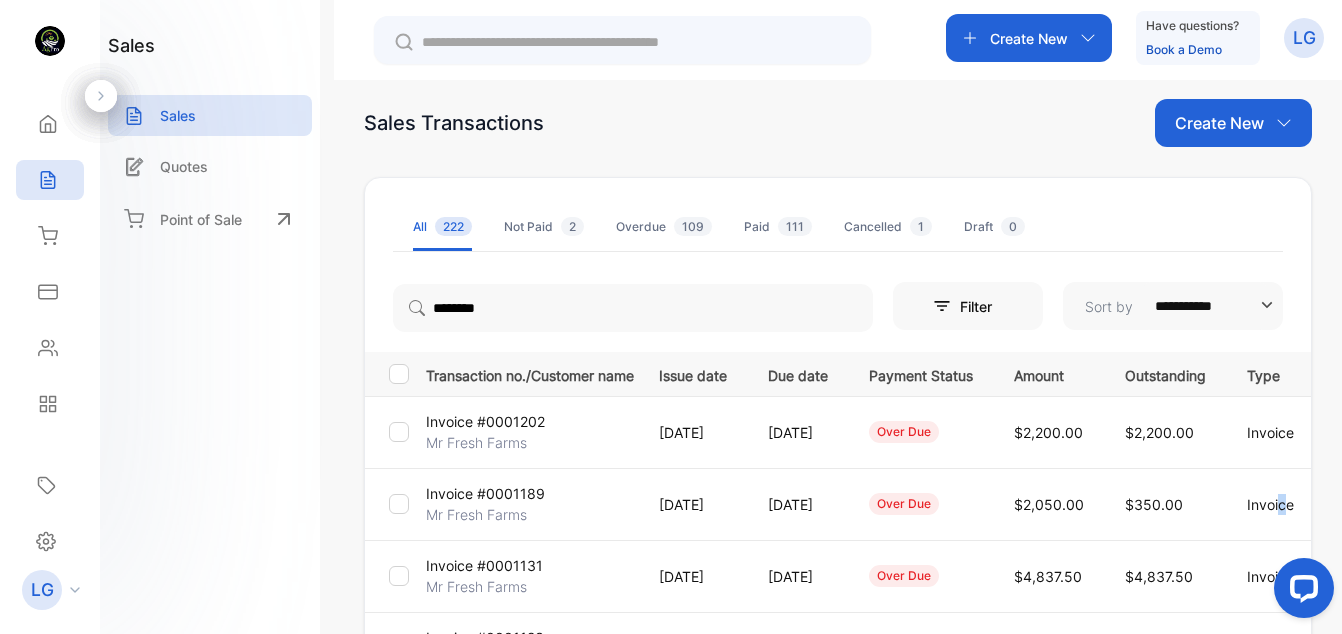 scroll, scrollTop: 0, scrollLeft: 0, axis: both 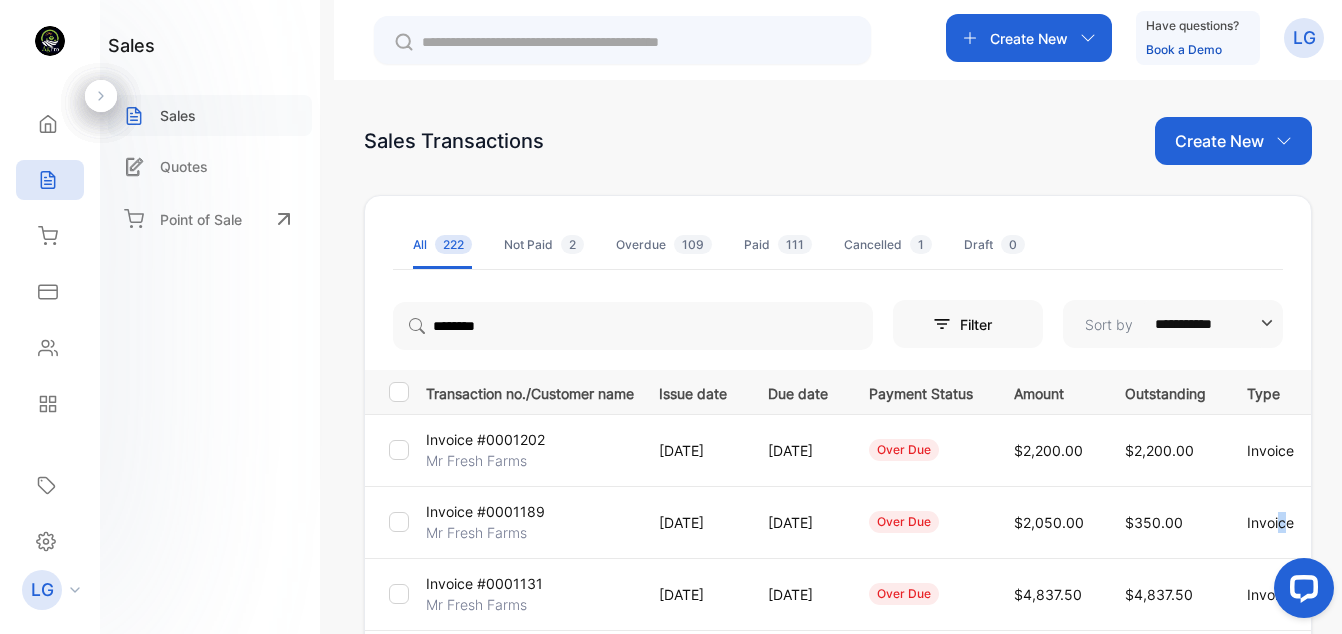 click on "Sales" at bounding box center (178, 115) 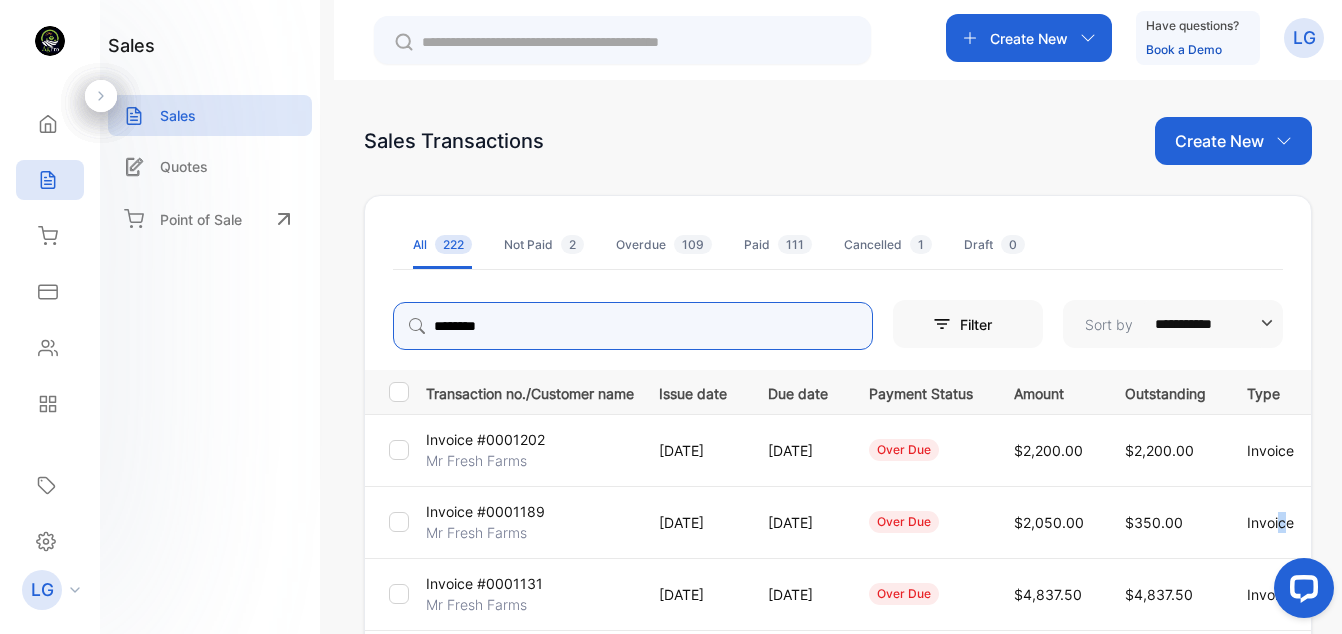 click on "********" at bounding box center (633, 326) 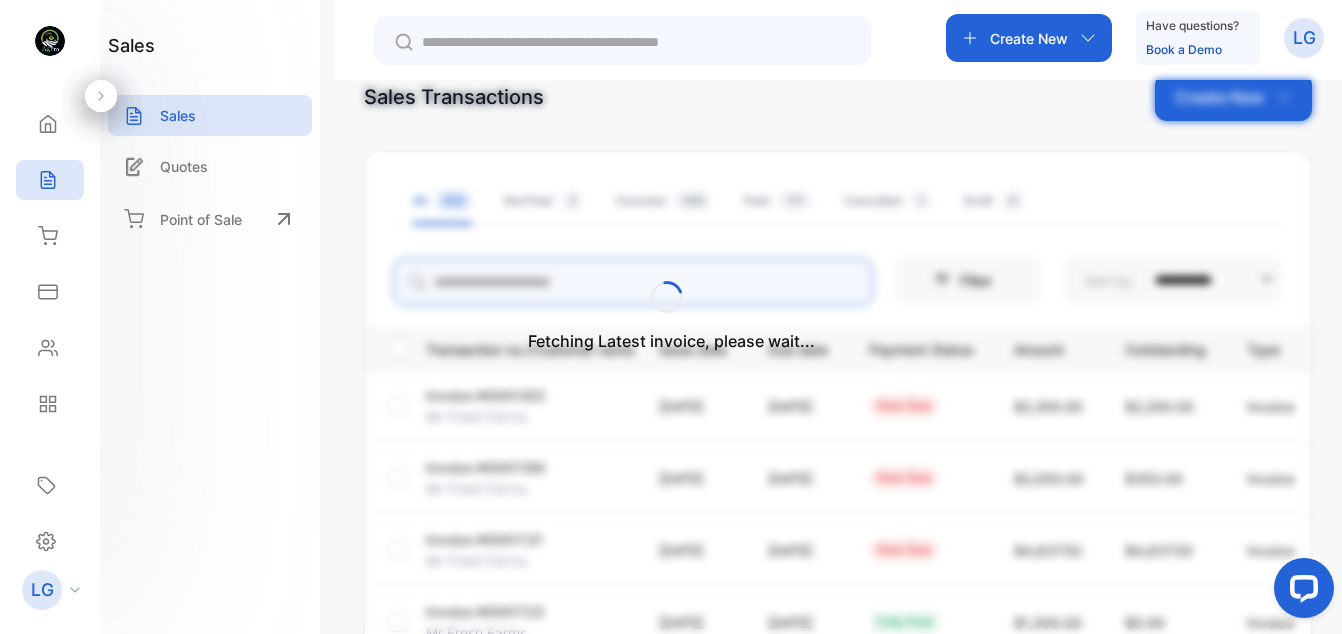scroll, scrollTop: 245, scrollLeft: 0, axis: vertical 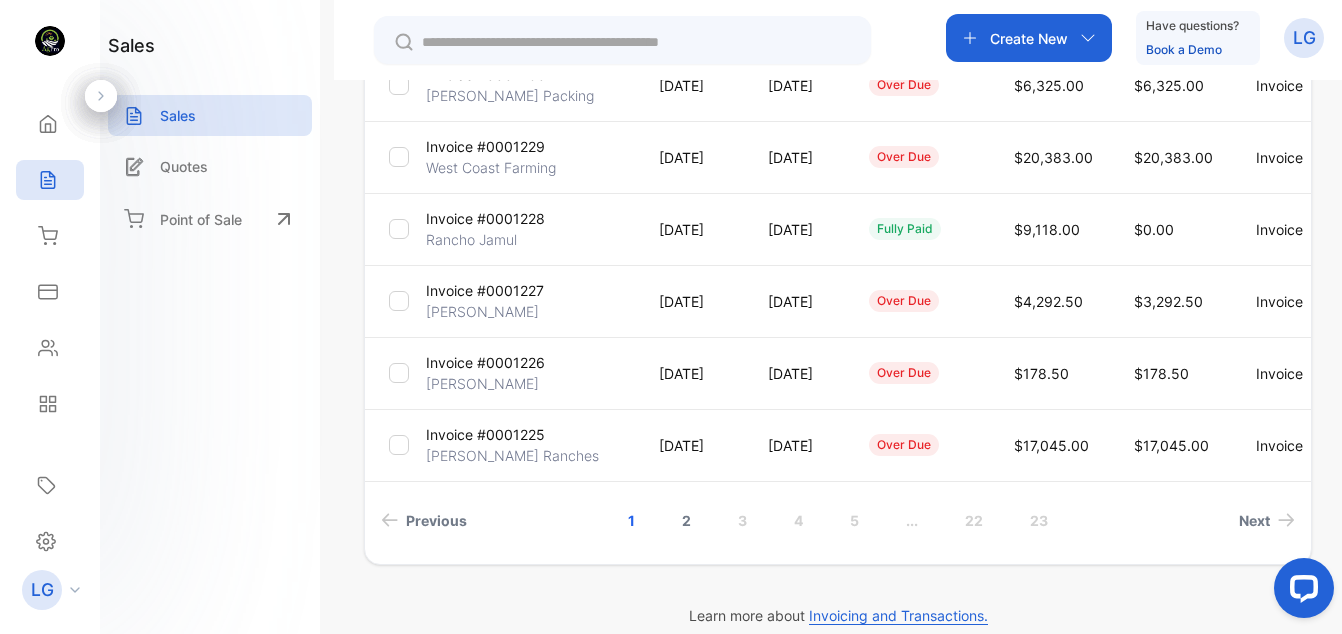 type 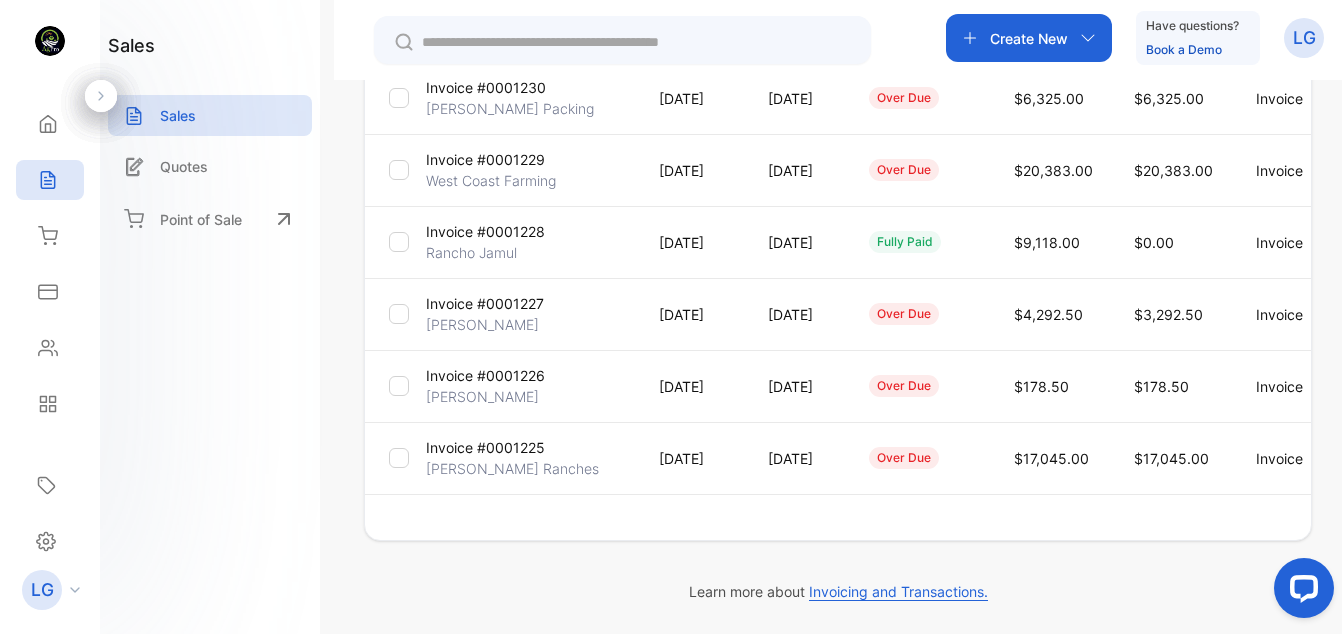 scroll, scrollTop: 640, scrollLeft: 0, axis: vertical 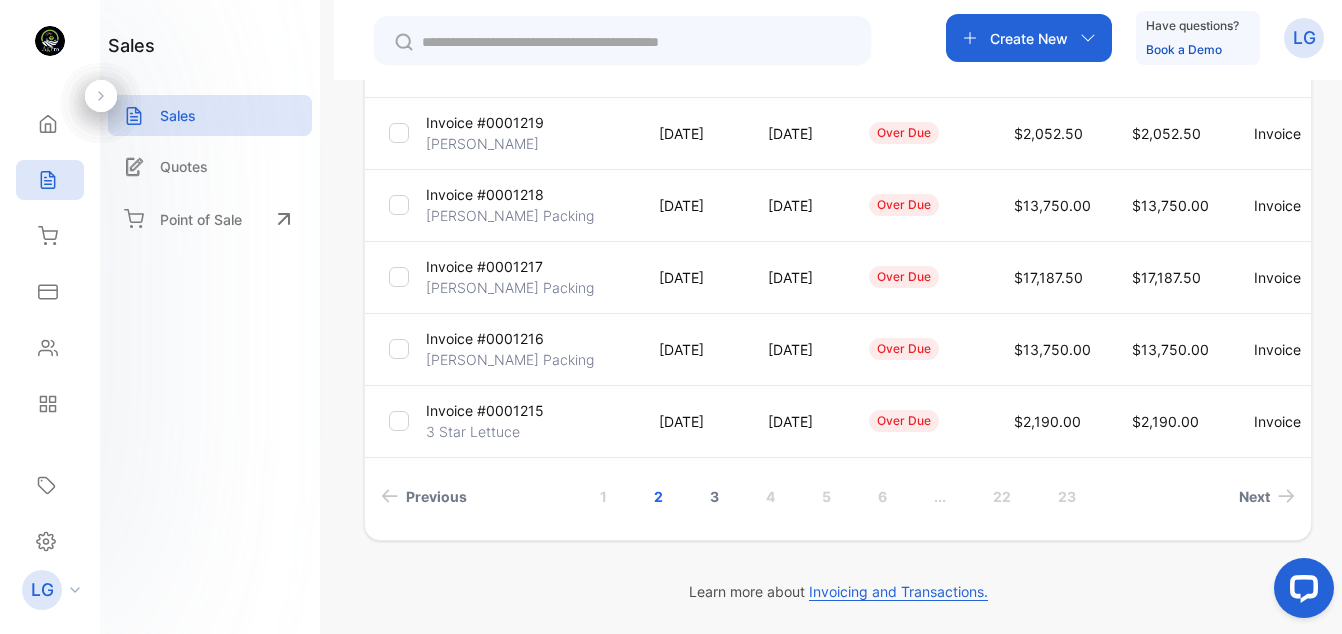 click on "3" at bounding box center (714, 496) 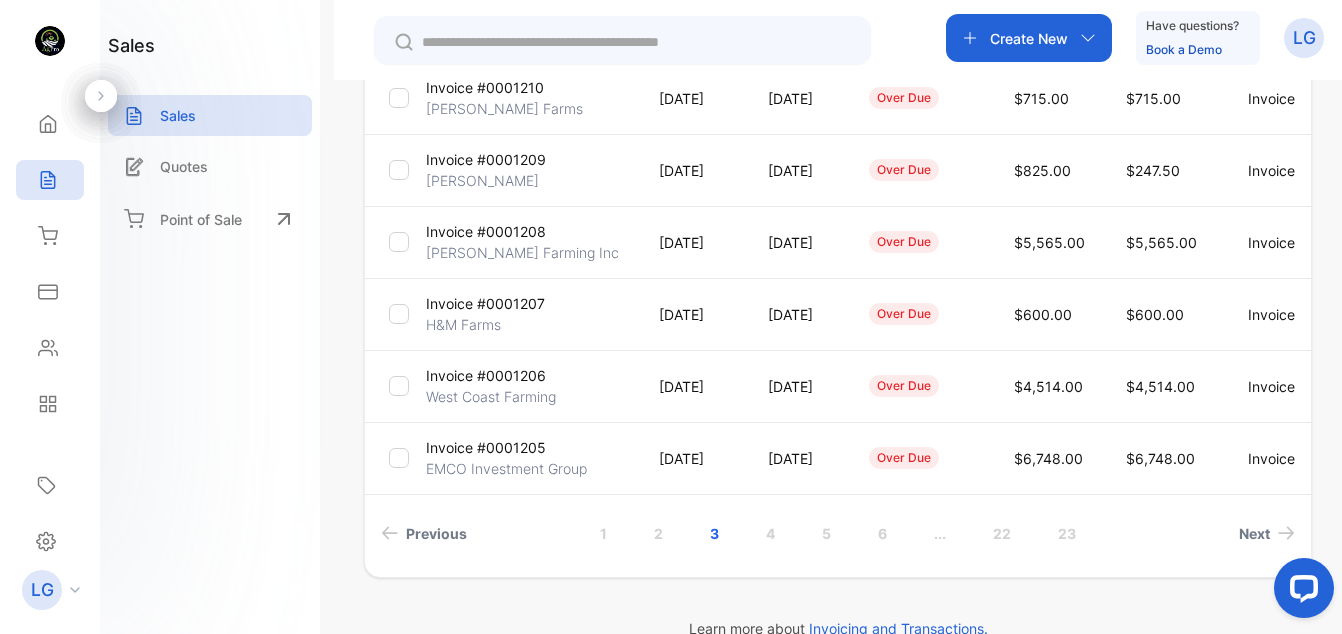 click on "H&M Farms" at bounding box center (463, 324) 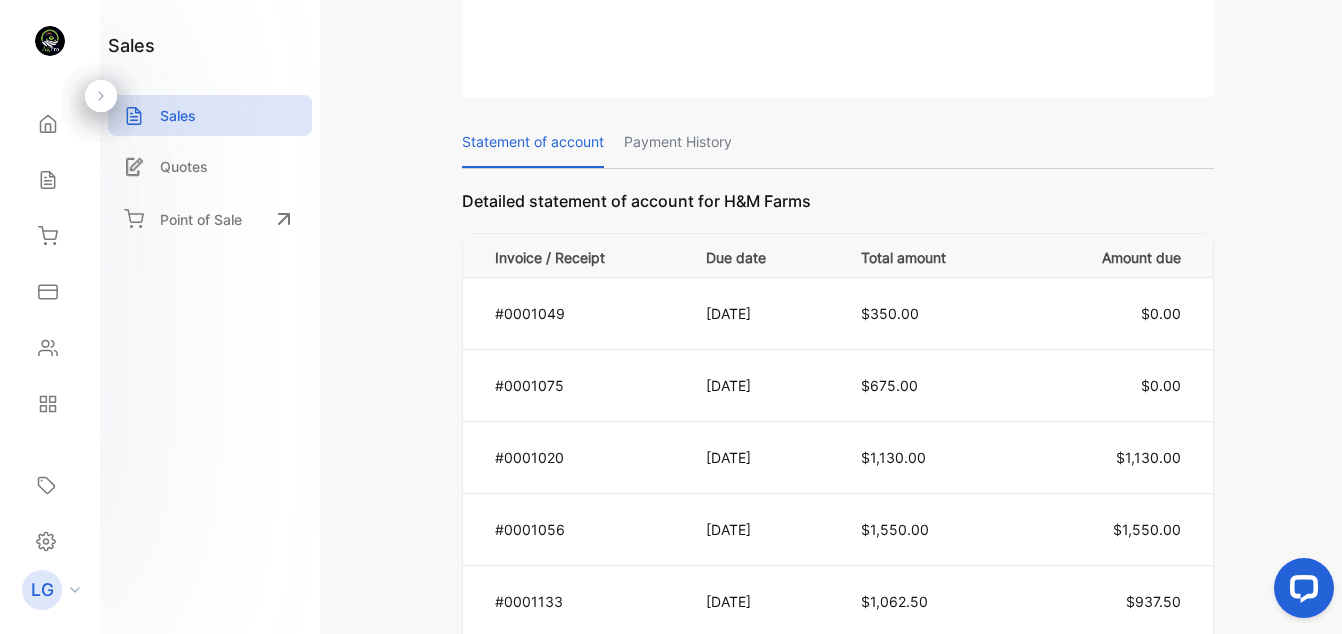 scroll, scrollTop: 1110, scrollLeft: 0, axis: vertical 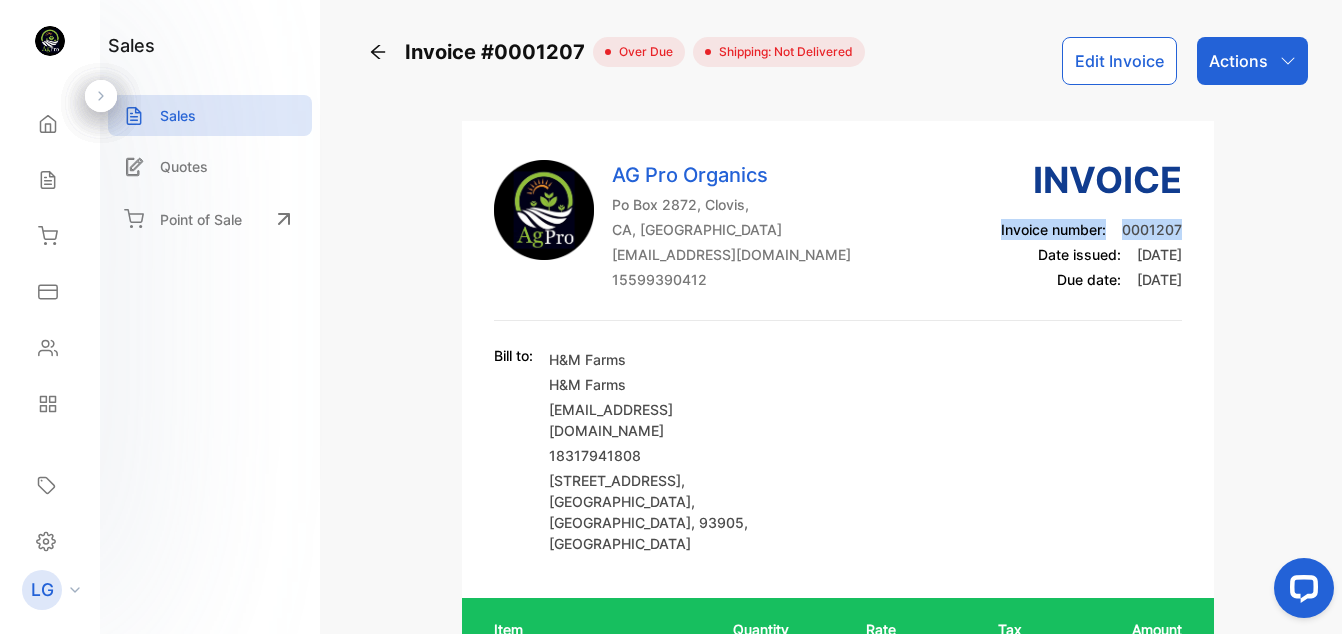 drag, startPoint x: 1335, startPoint y: 182, endPoint x: 1336, endPoint y: 213, distance: 31.016125 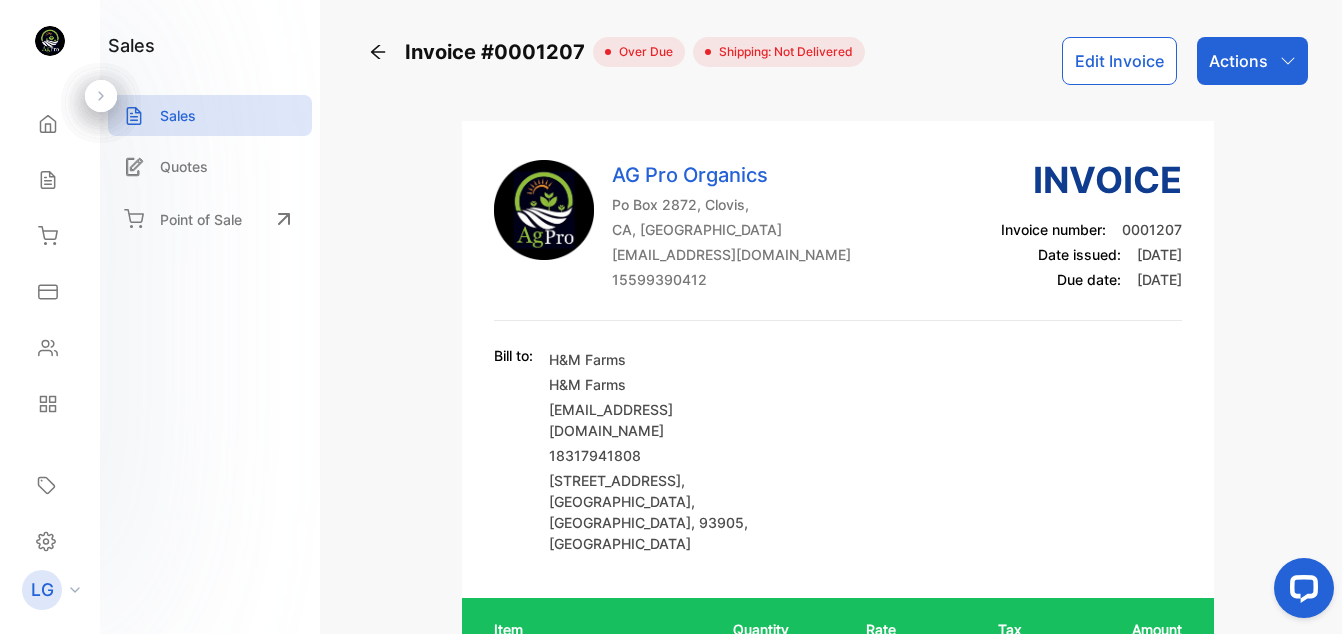 drag, startPoint x: 1336, startPoint y: 212, endPoint x: 1331, endPoint y: 266, distance: 54.230988 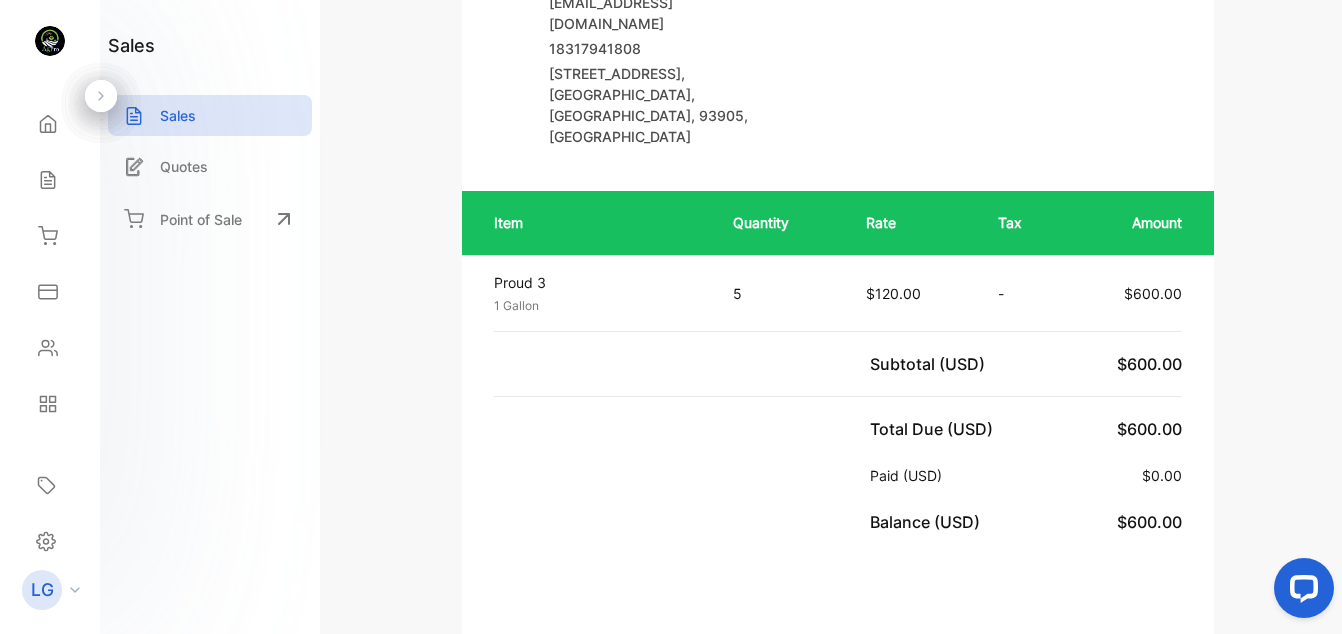 scroll, scrollTop: 426, scrollLeft: 0, axis: vertical 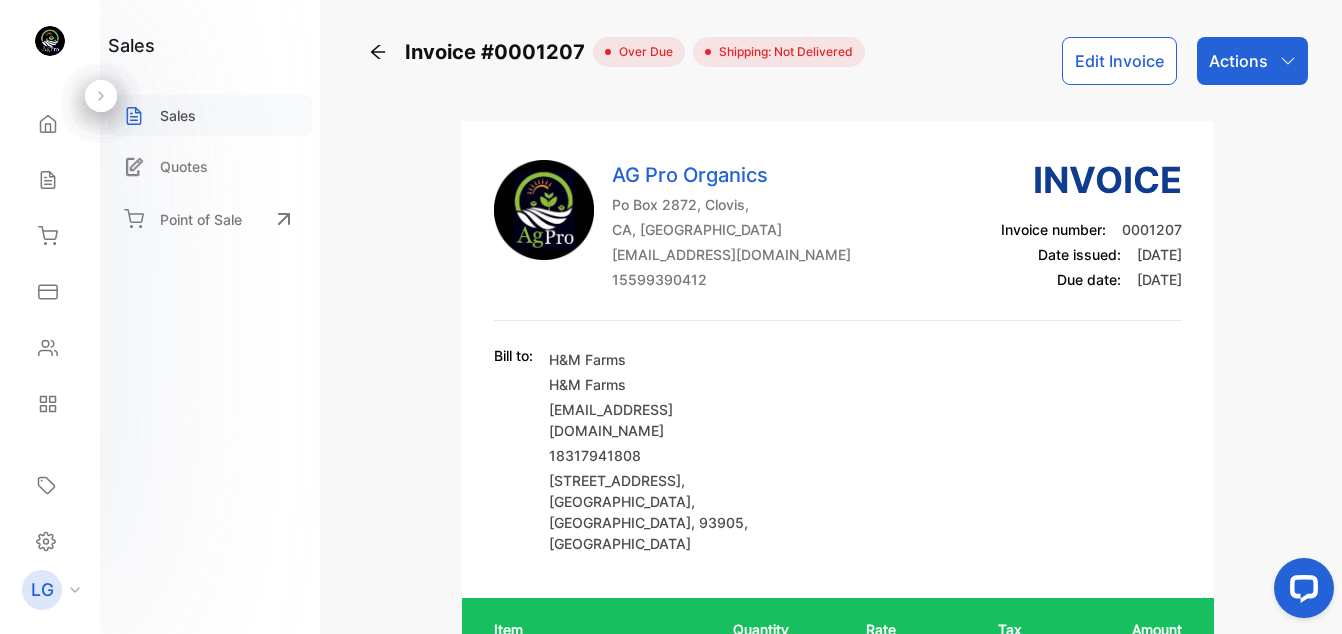click on "Sales" at bounding box center (178, 115) 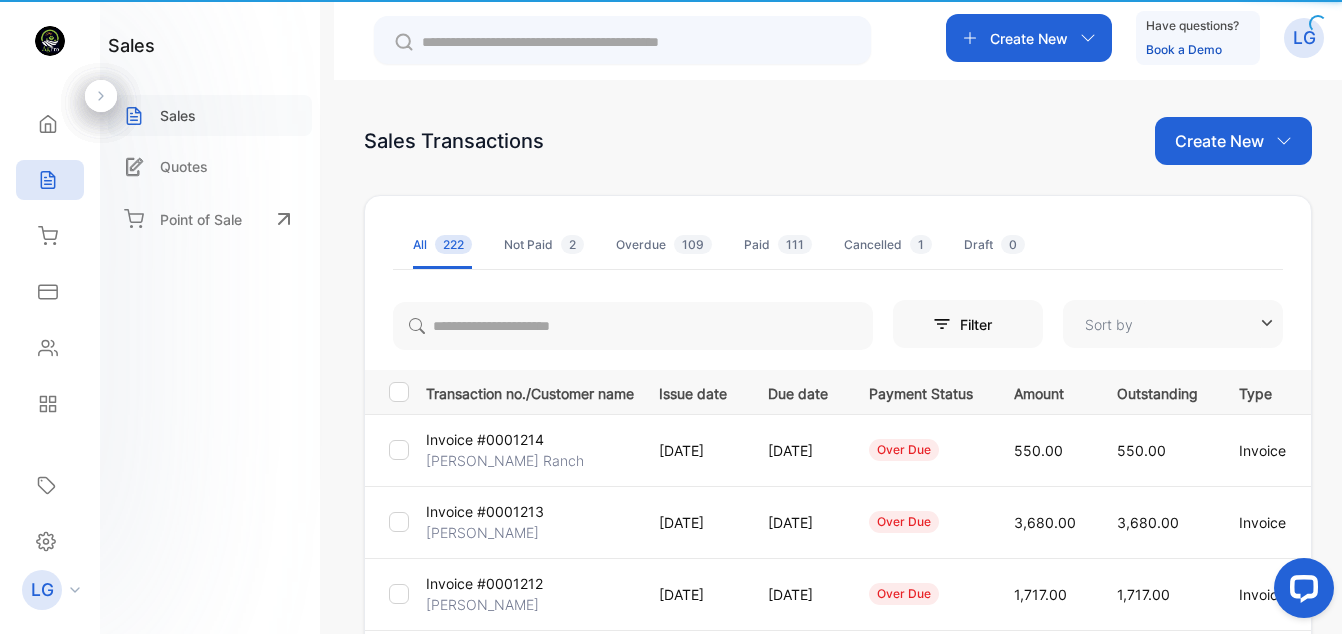 type on "**********" 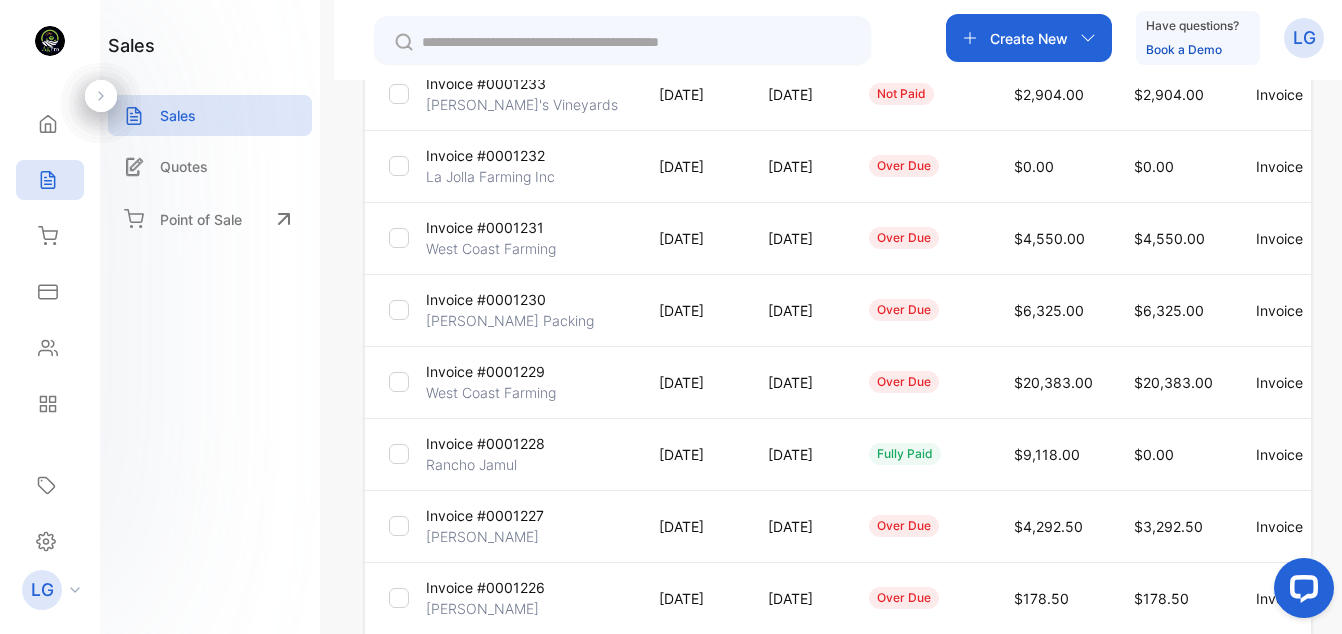 scroll, scrollTop: 450, scrollLeft: 0, axis: vertical 